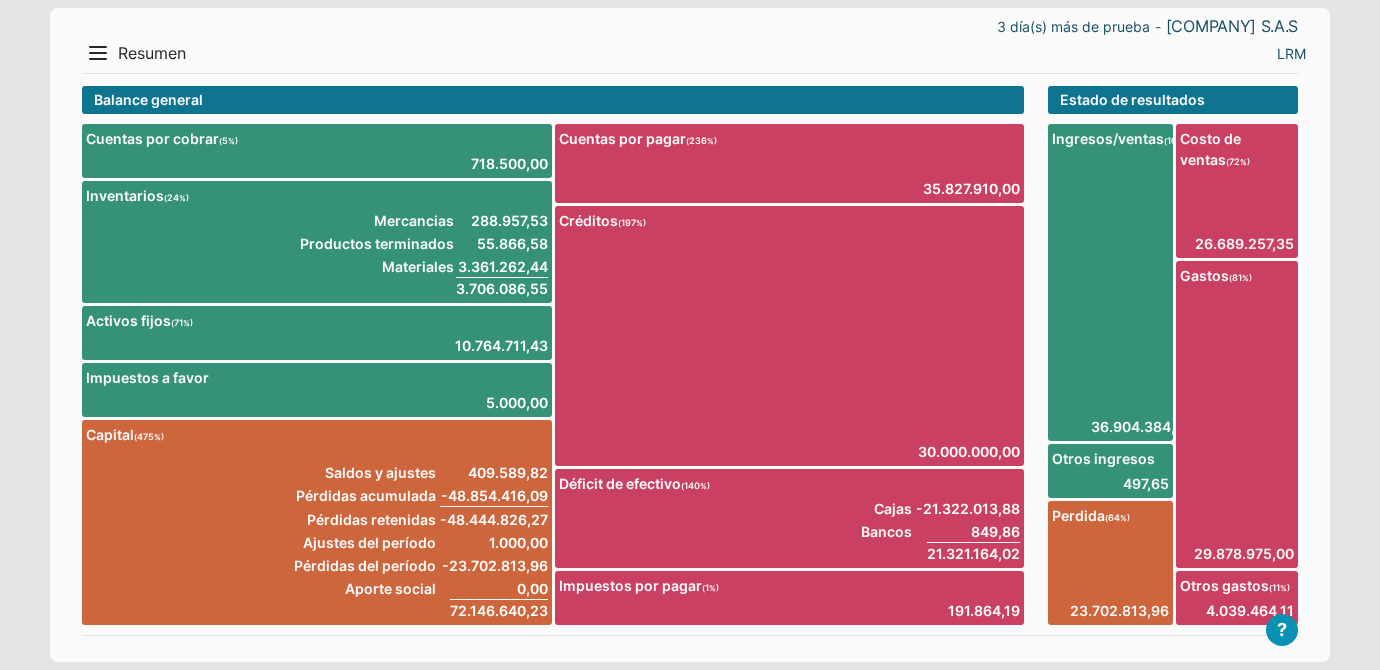 scroll, scrollTop: 0, scrollLeft: 0, axis: both 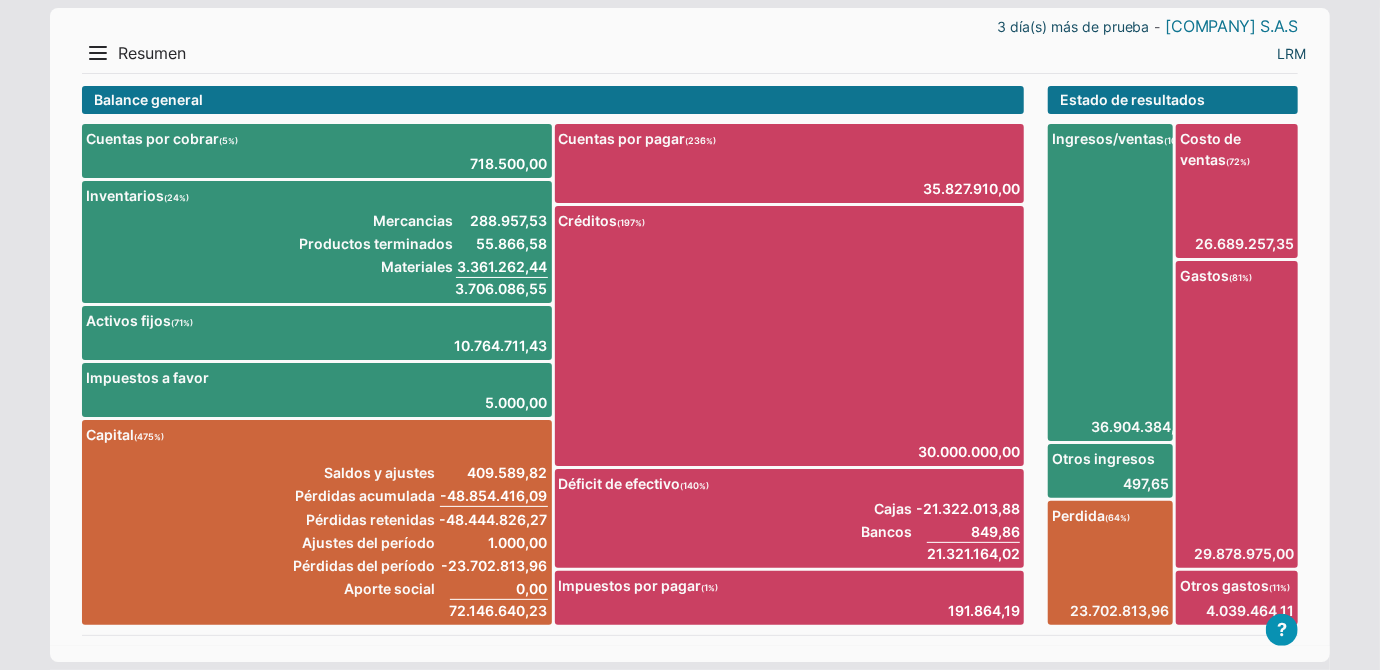 click on "LRM COMPANY S.A.S" at bounding box center [1232, 26] 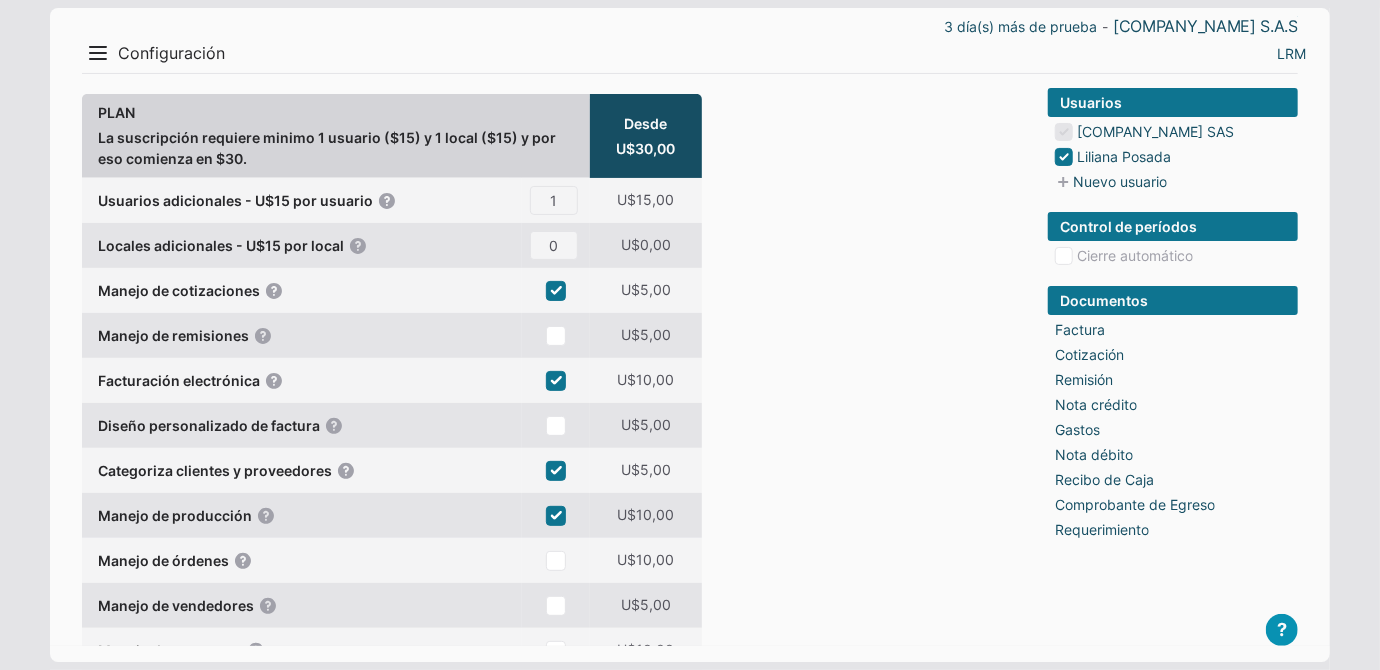 scroll, scrollTop: 0, scrollLeft: 0, axis: both 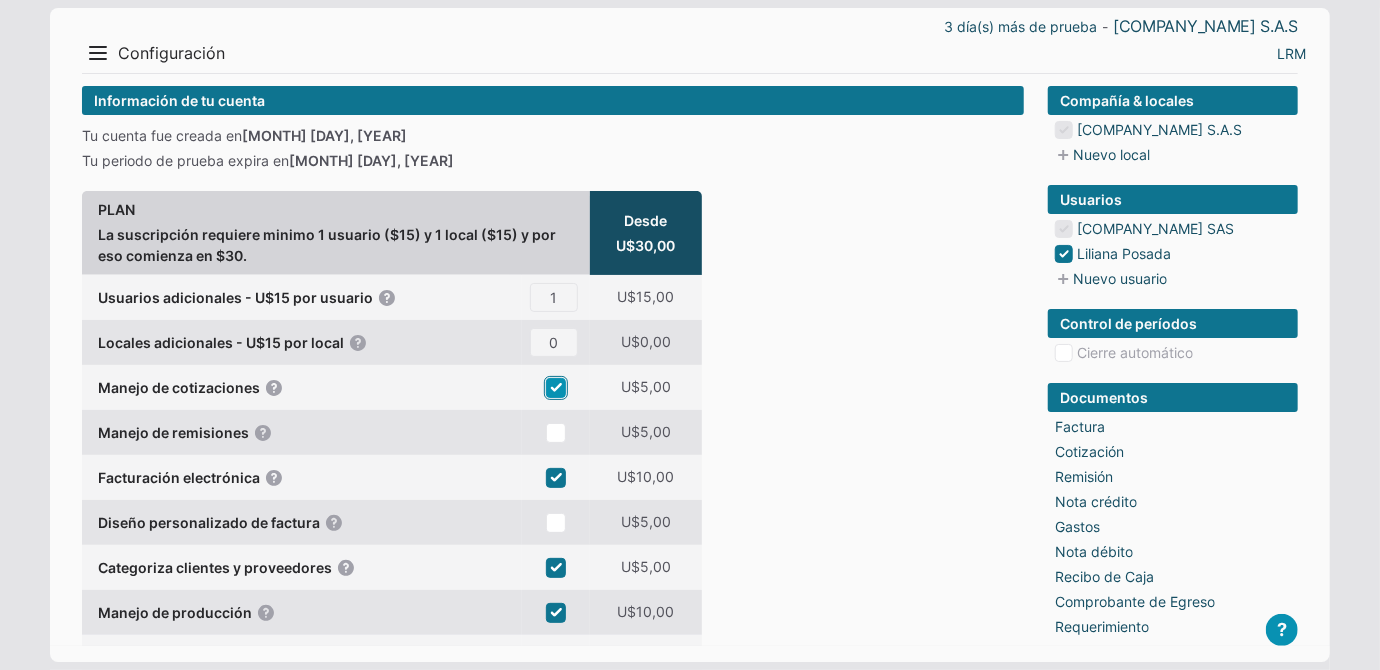 click at bounding box center [556, 388] 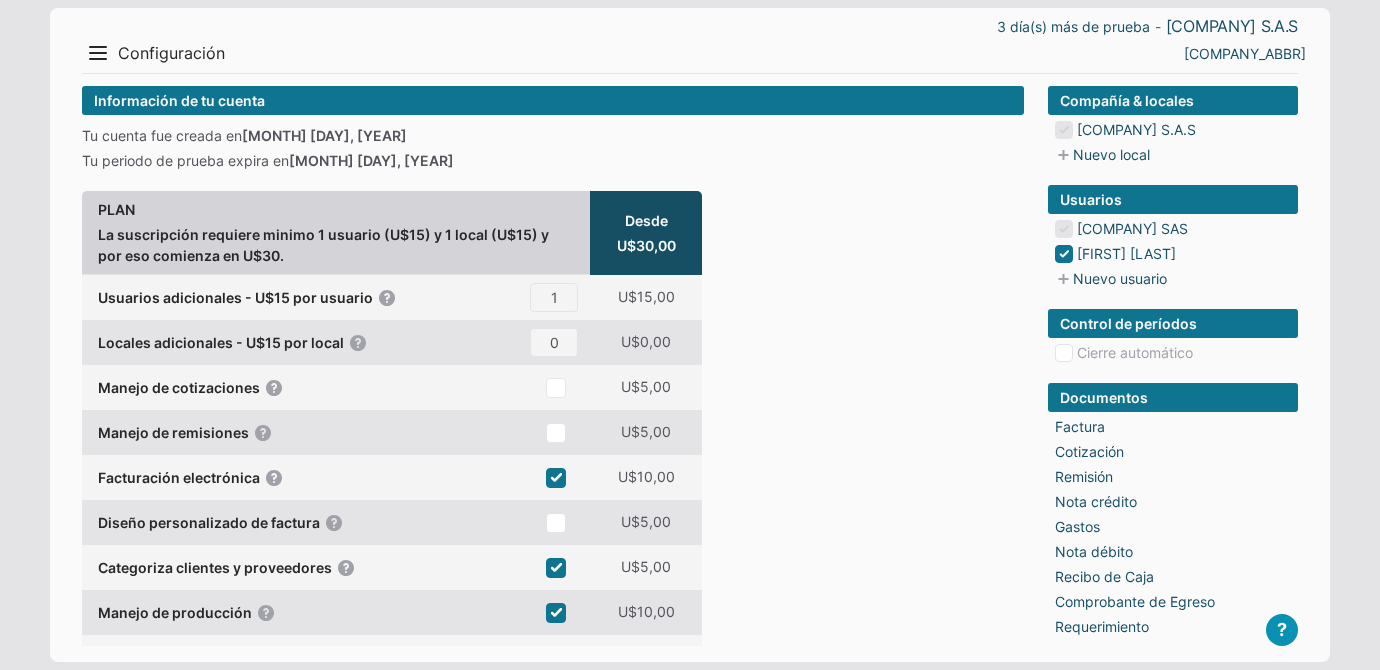 scroll, scrollTop: 0, scrollLeft: 0, axis: both 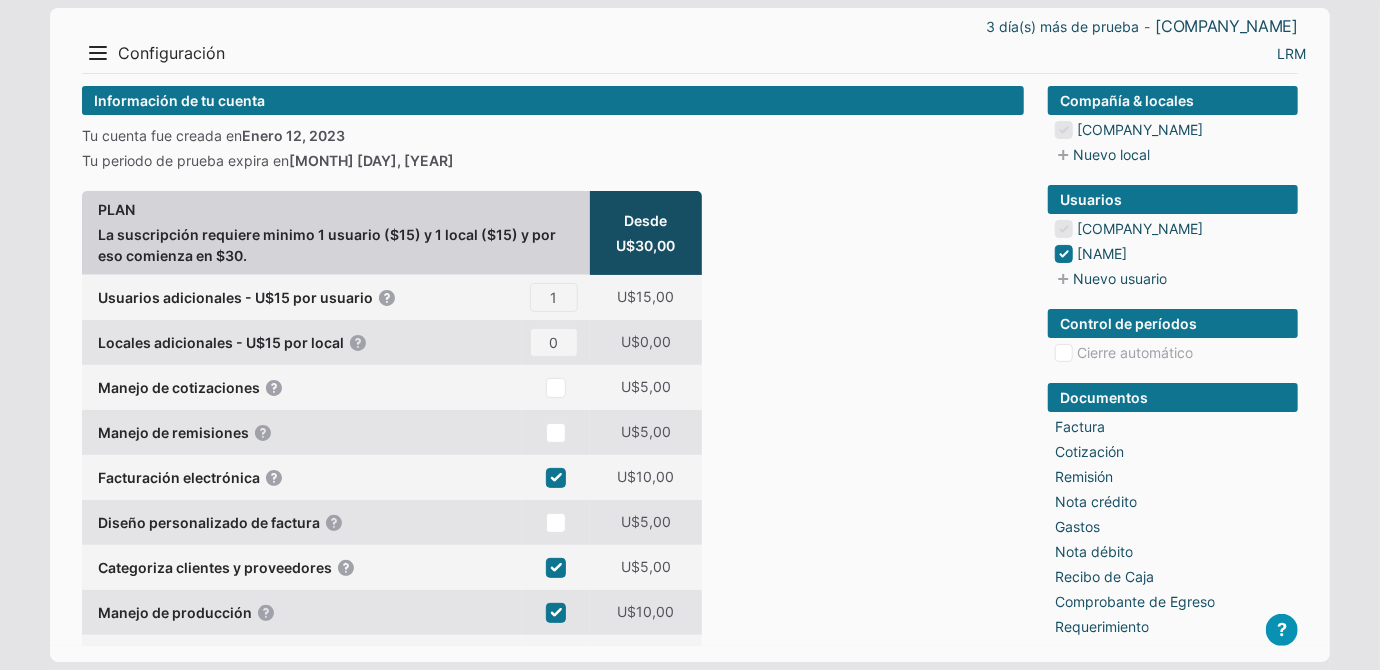 click on "Información de tu cuenta Tu cuenta fue creada en  Enero 12, 2023 Tu periodo de prueba expira en  Agosto 8, 2025   PLAN  La suscripción requiere minimo 1 usuario ($15) y 1 local ($15) y por eso comienza en $30.       Desde      U$30,00     Desde      U$30,00 Extras Usuarios adicionales  - U$15 por usuario     Trabaja con tus empleados y asígnales distintos niveles de acceso y permisos.   1       U$15,00     U$15,00   Locales adicionales  - U$15 por local     Controla ingresos, gastos e inventario de varias sucursales o unidades de negocio.   0       U$0,00     U$0,00   Manejo de cotizaciones     Crea y envía cotizaciones y haz seguimiento hasta que se conviertan en facturas     U$5,00     U$5,00   Manejo de remisiones     Crea y envía remisiones y haz control de la entrega de tu mercancía     U$5,00     U$5,00   Facturación electrónica     Soporte para enviar facturas electrónicas válidas ante la autoridades de impuesto     U$10,00     U$10,00   Diseño personalizado de factura     aquí .     U$5,00" at bounding box center [553, 691] 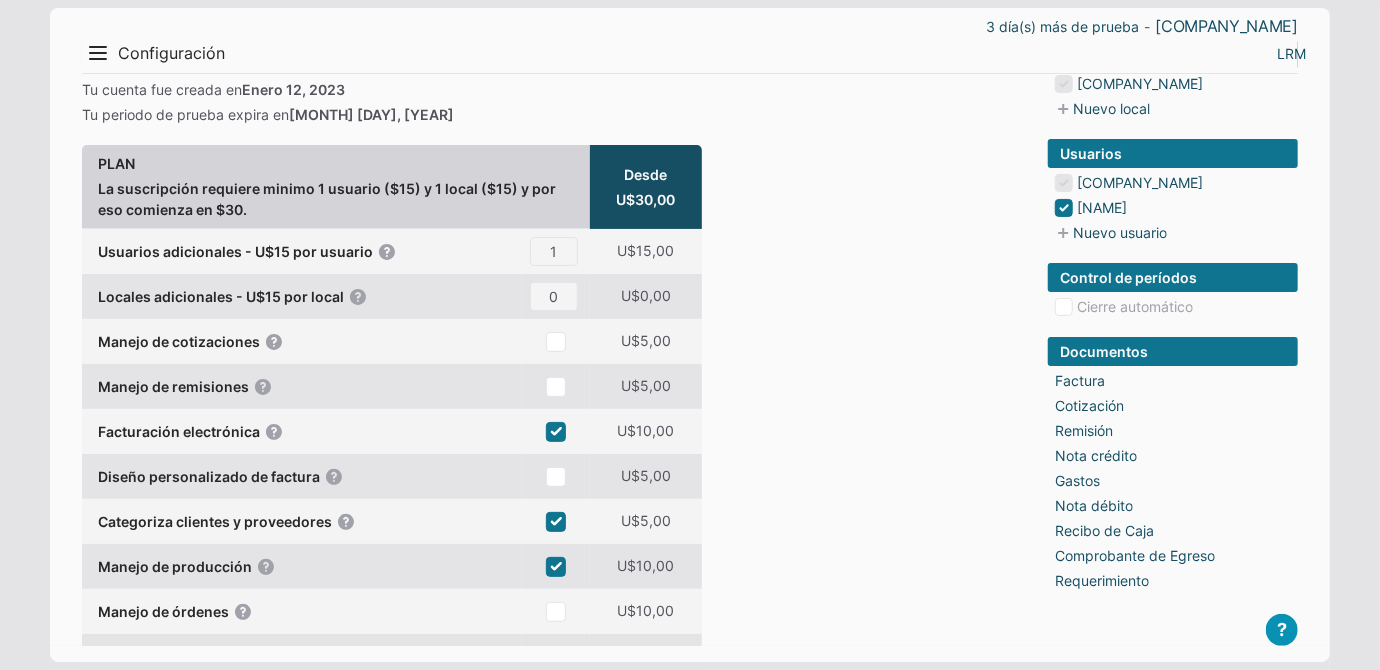 scroll, scrollTop: 0, scrollLeft: 0, axis: both 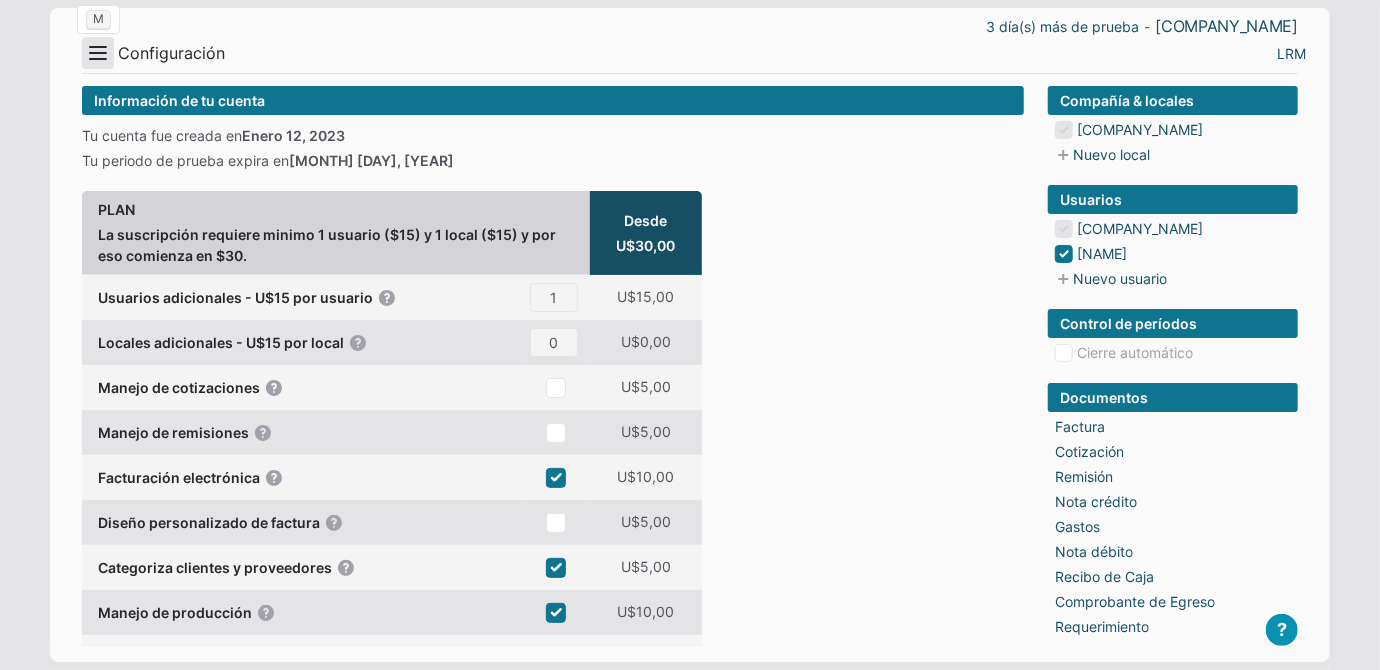 click on "Menu" at bounding box center (98, 53) 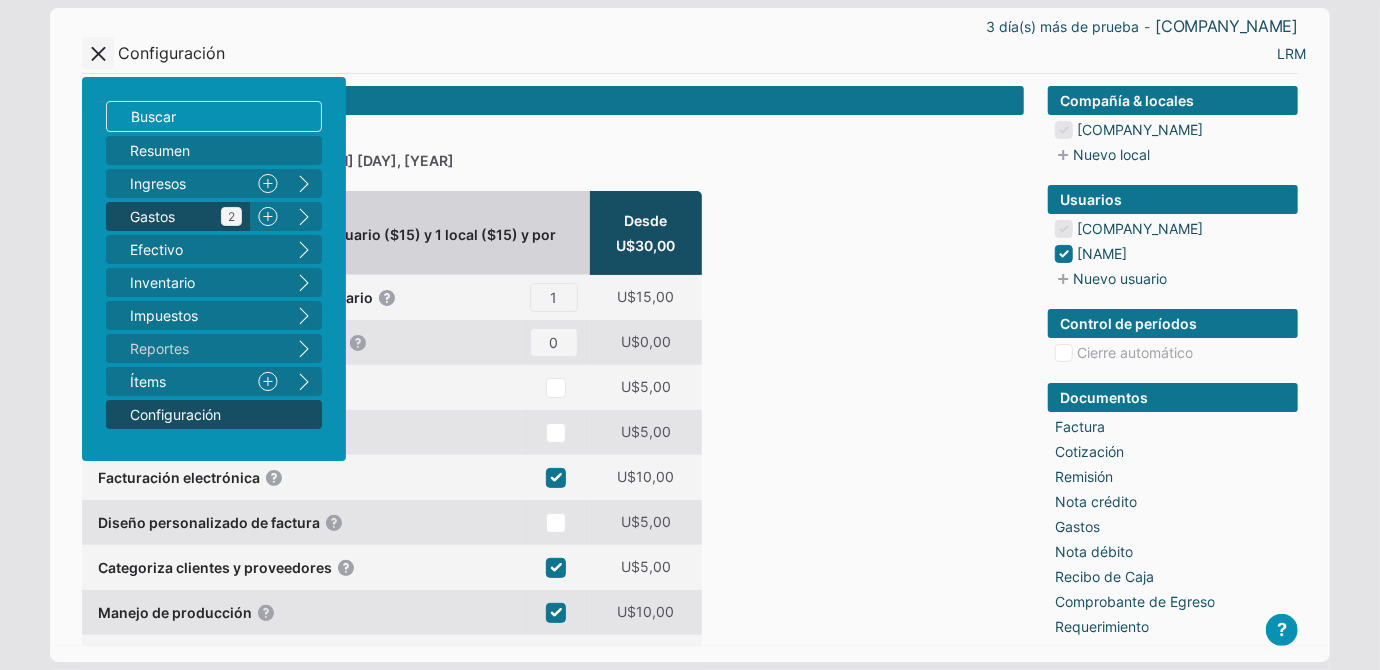 click on "Gastos    2" at bounding box center (186, 216) 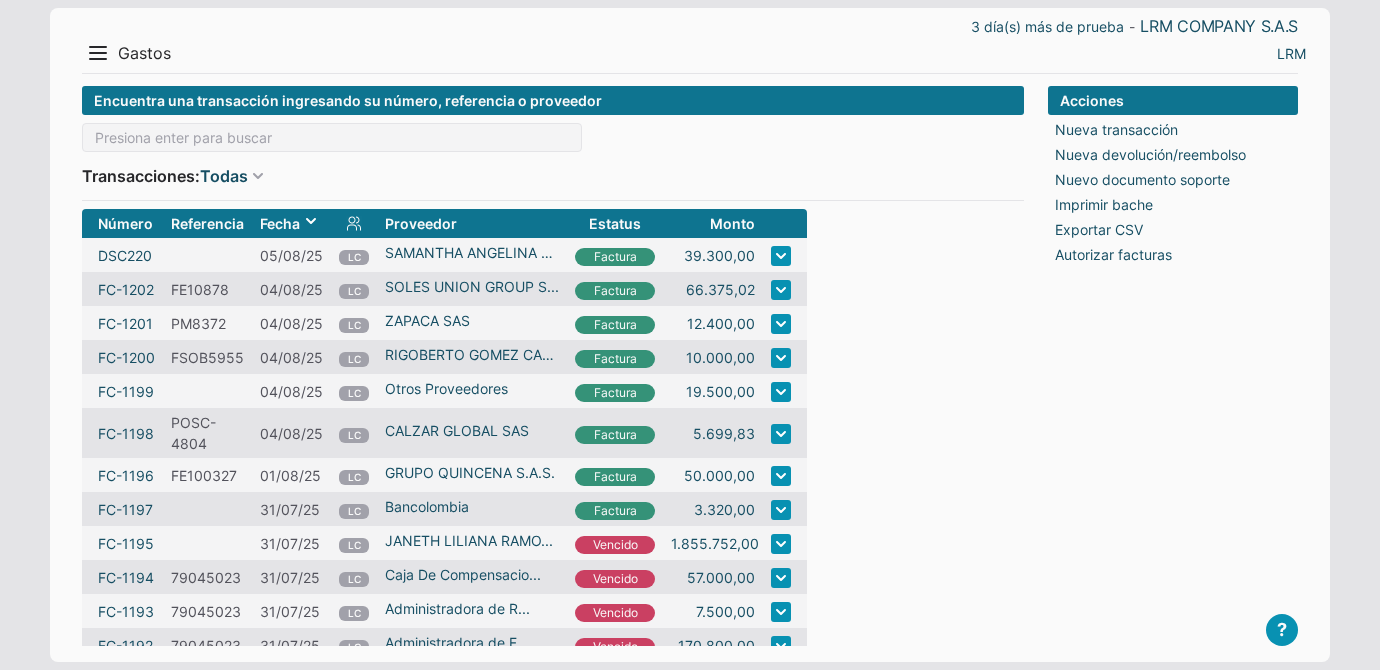 scroll, scrollTop: 0, scrollLeft: 0, axis: both 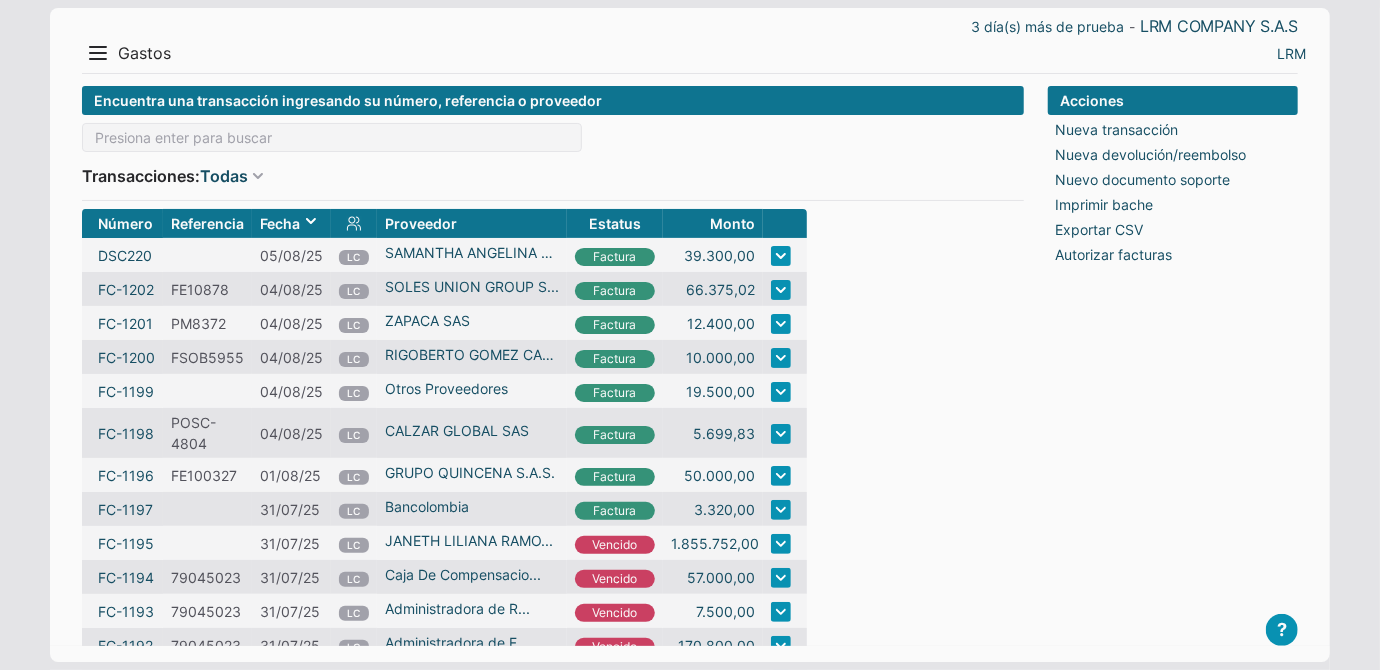 click on "Encuentra una transacción ingresando su número, referencia o proveedor Transacciones:  Todas     Todas     Hoy   Ayer   Este mes   Este año     Órdenes   Por pagar   Debitos     Buscar..." at bounding box center (553, 143) 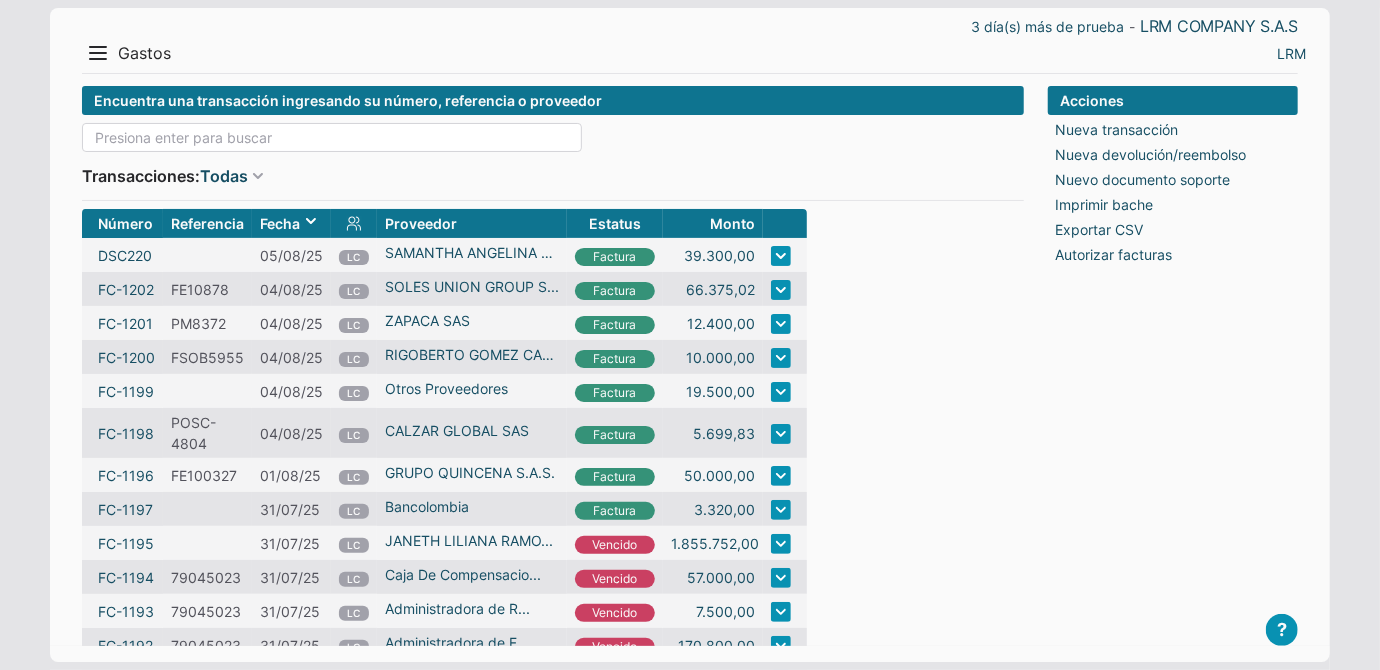 click at bounding box center (332, 137) 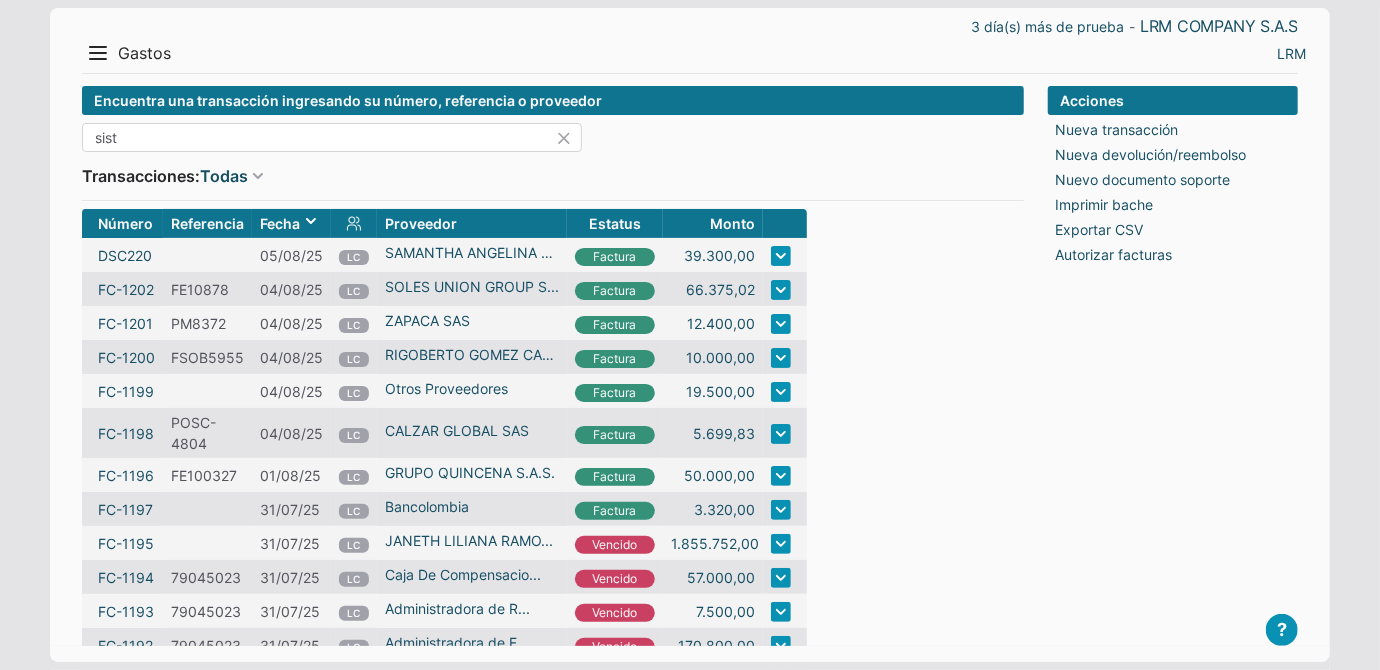 type on "siste" 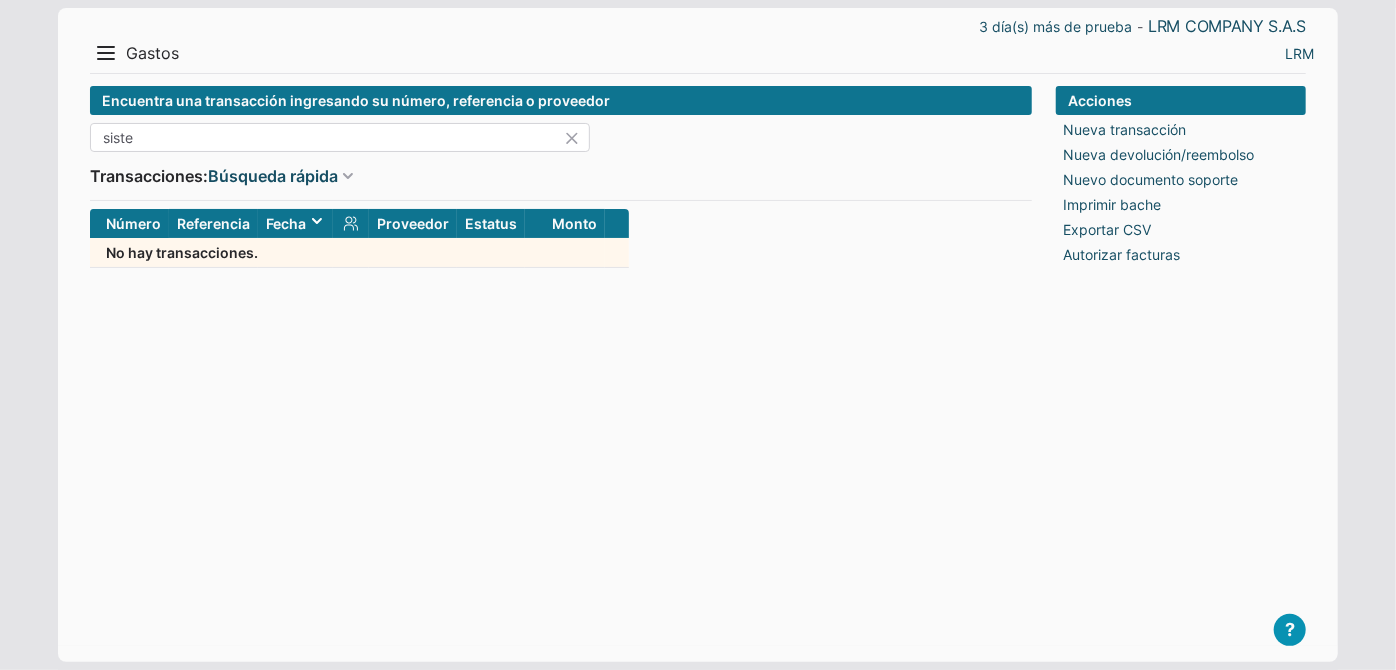 drag, startPoint x: 242, startPoint y: 136, endPoint x: 89, endPoint y: 128, distance: 153.20901 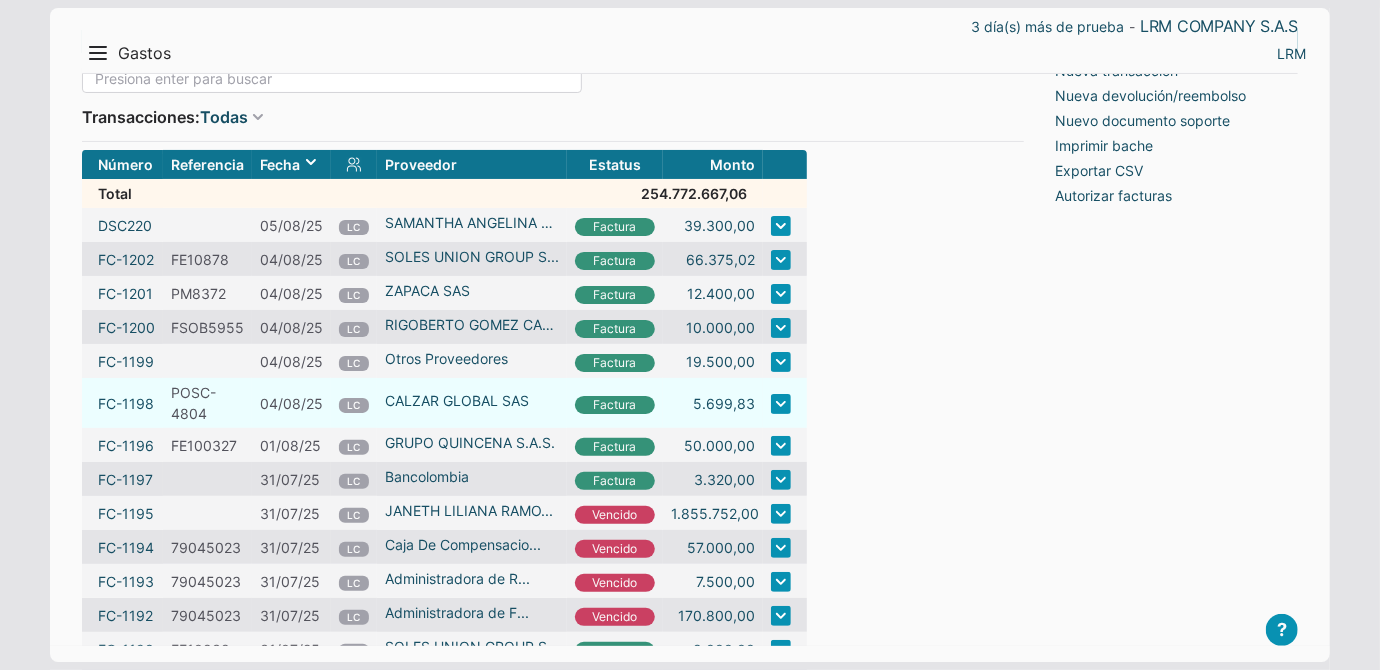 scroll, scrollTop: 90, scrollLeft: 0, axis: vertical 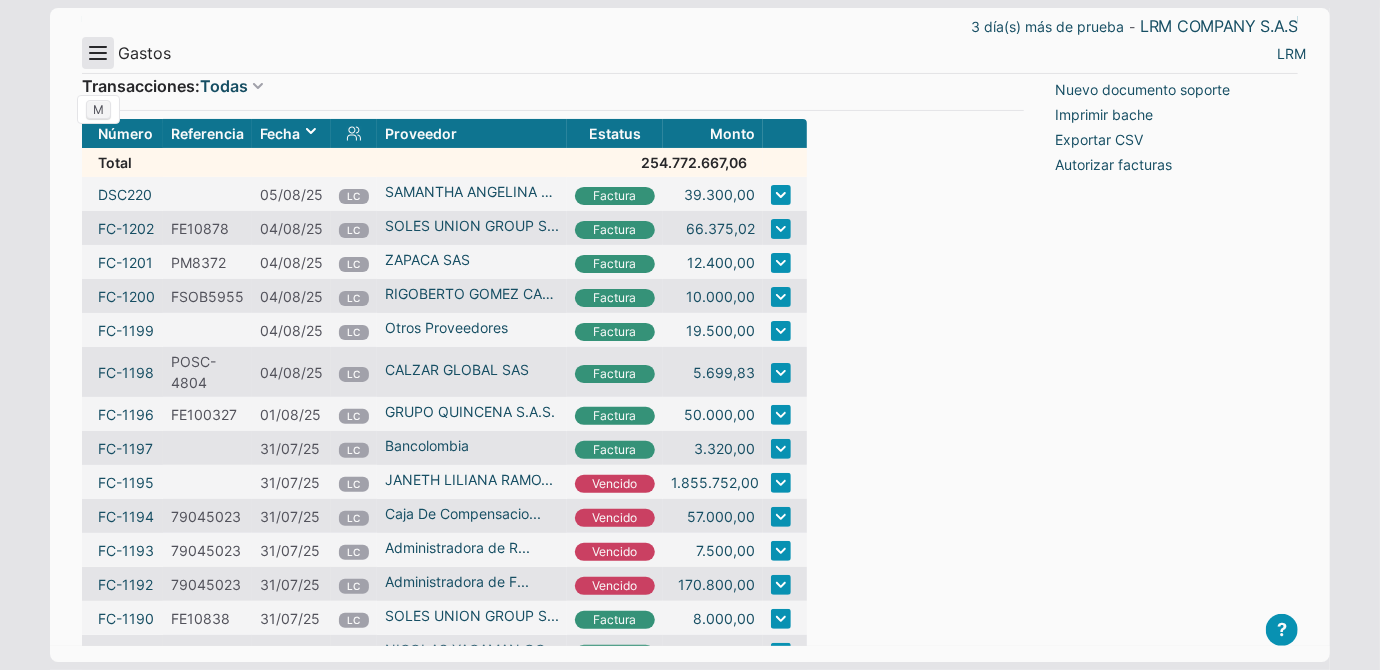 click on "Menu" at bounding box center [98, 53] 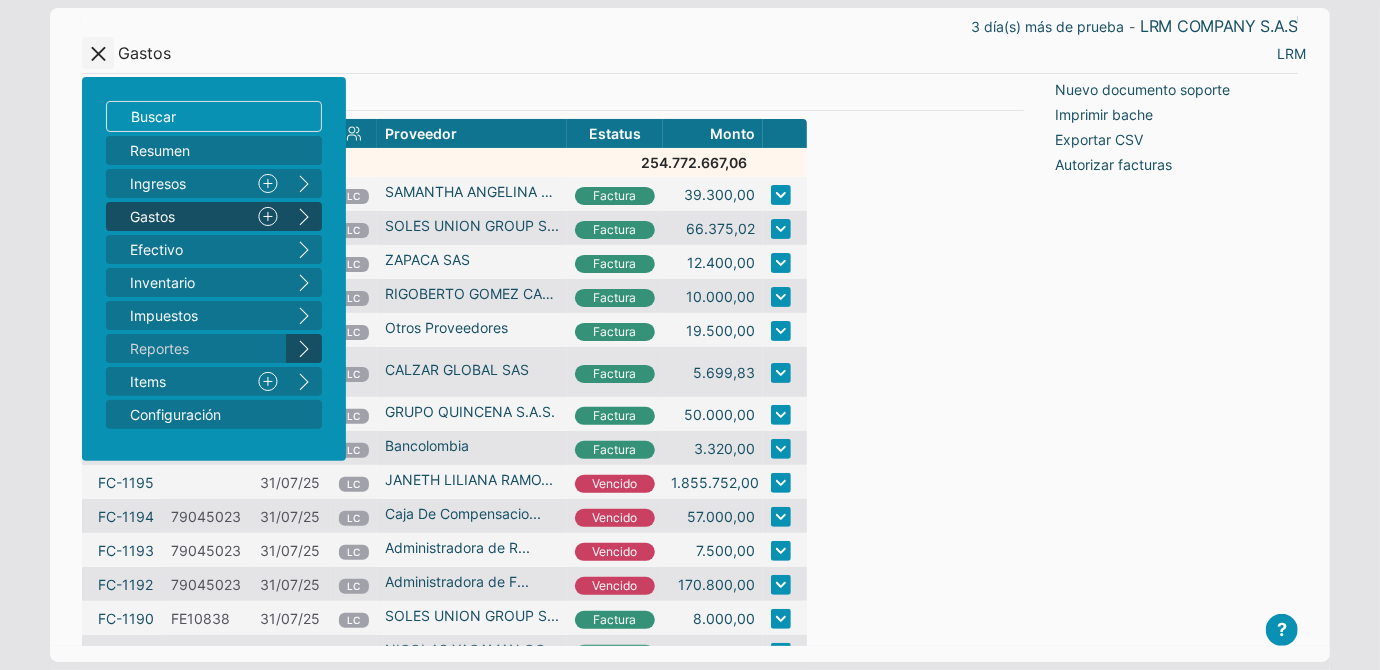 click on "right" at bounding box center [304, 348] 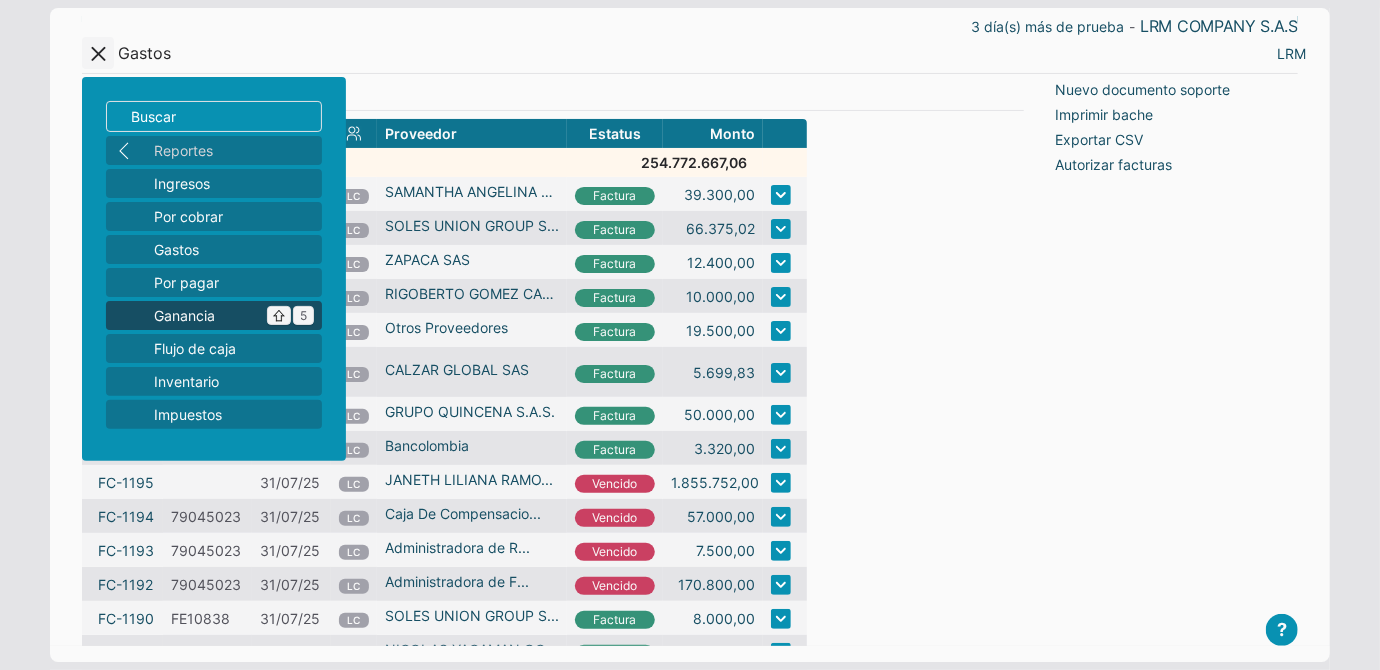 click on "Ganancia    ^    5" at bounding box center (234, 315) 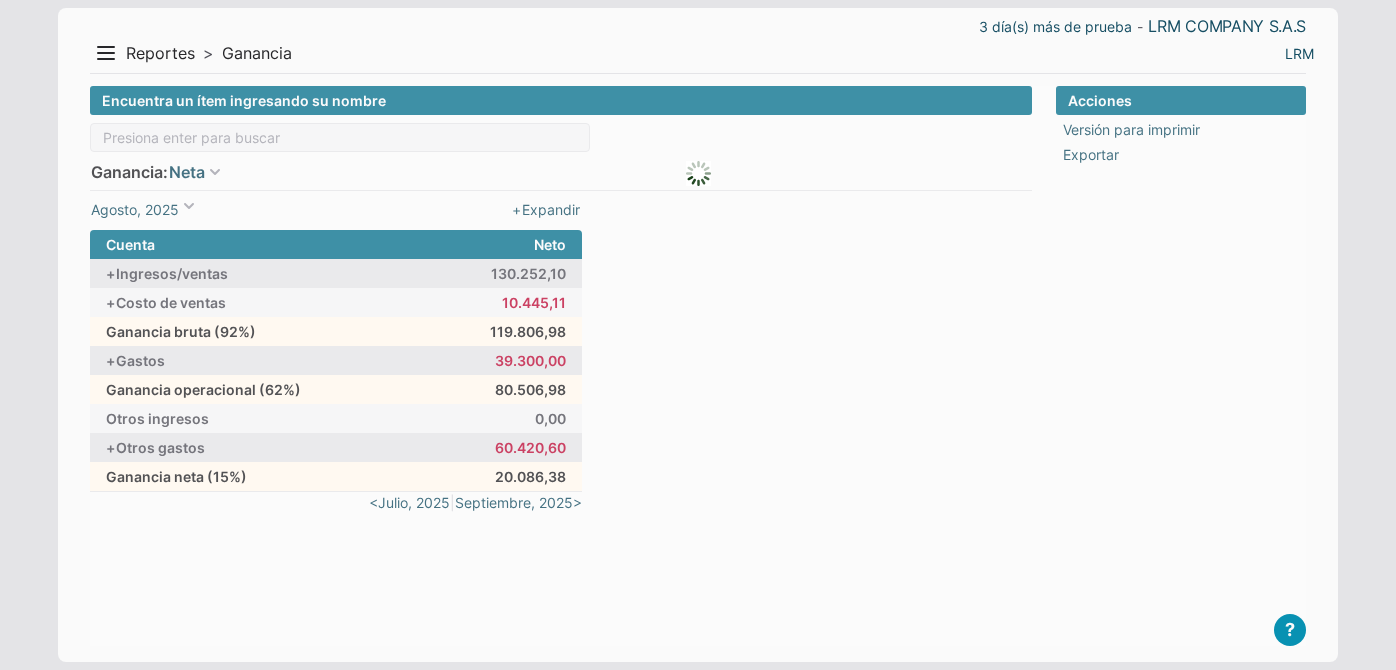 scroll, scrollTop: 0, scrollLeft: 0, axis: both 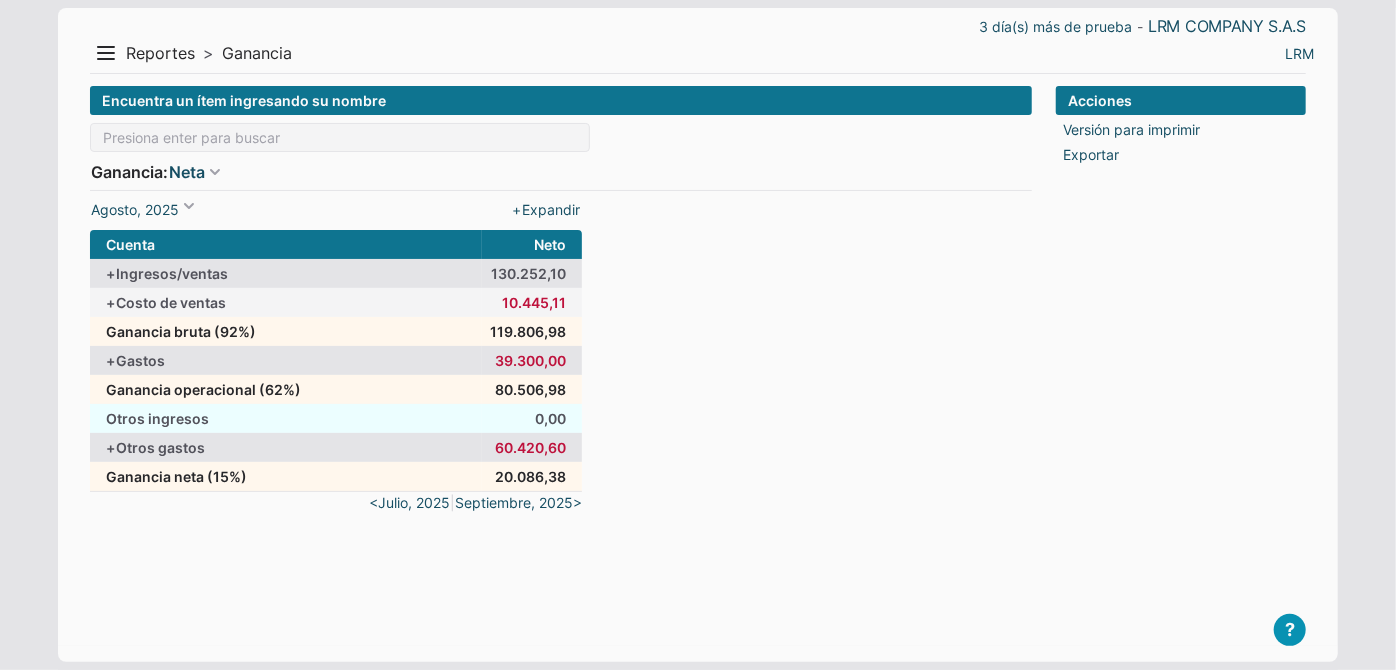 drag, startPoint x: 240, startPoint y: 430, endPoint x: 248, endPoint y: 441, distance: 13.601471 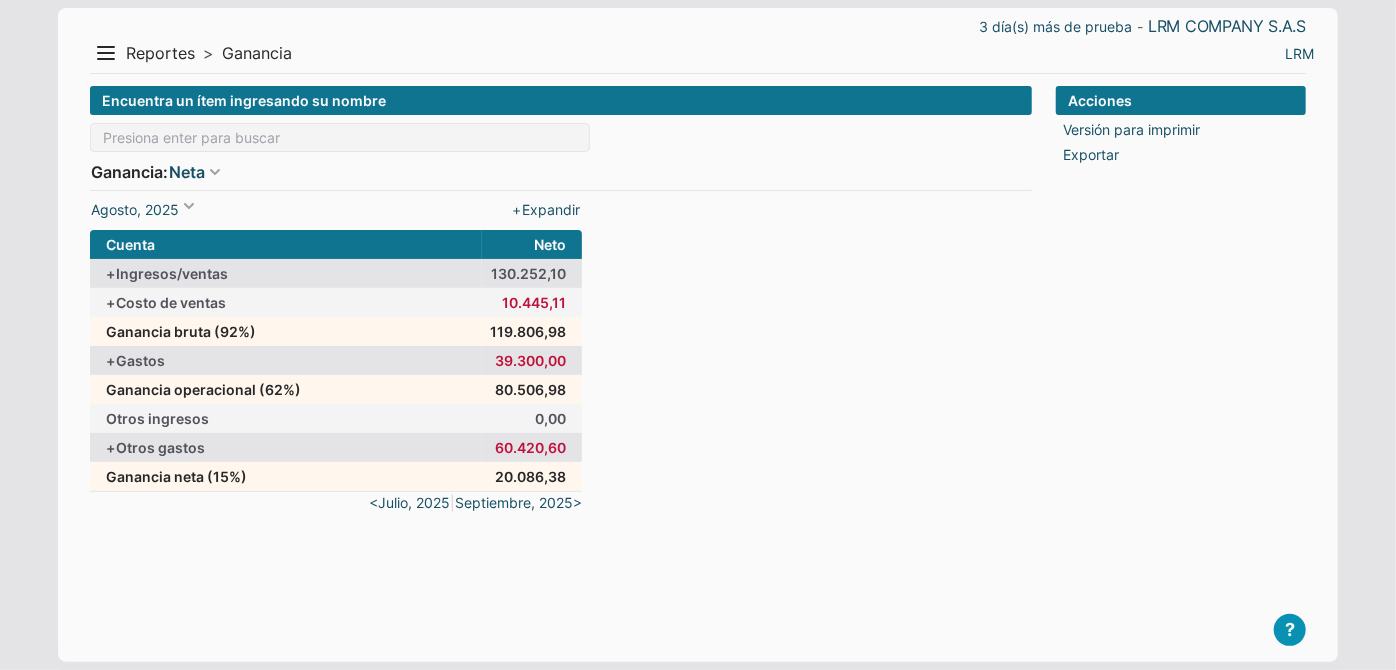 drag, startPoint x: 194, startPoint y: 195, endPoint x: 200, endPoint y: 213, distance: 18.973665 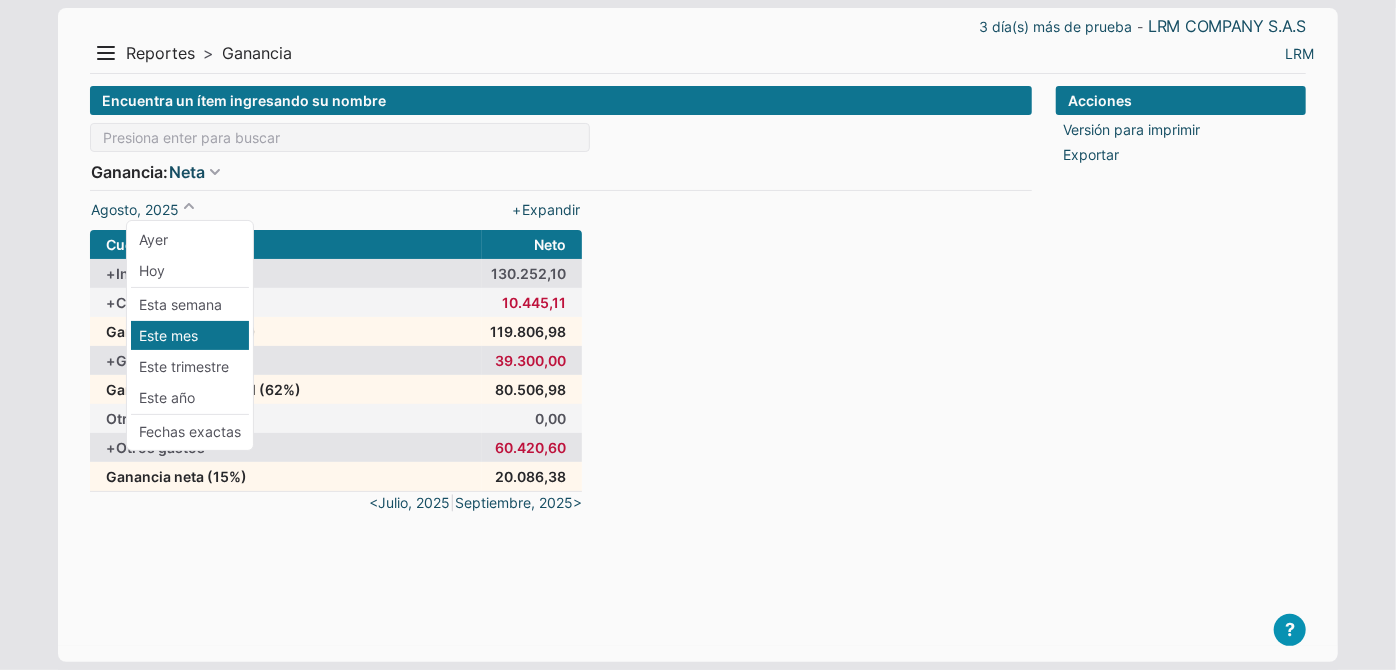 click on "Este año" at bounding box center [190, 397] 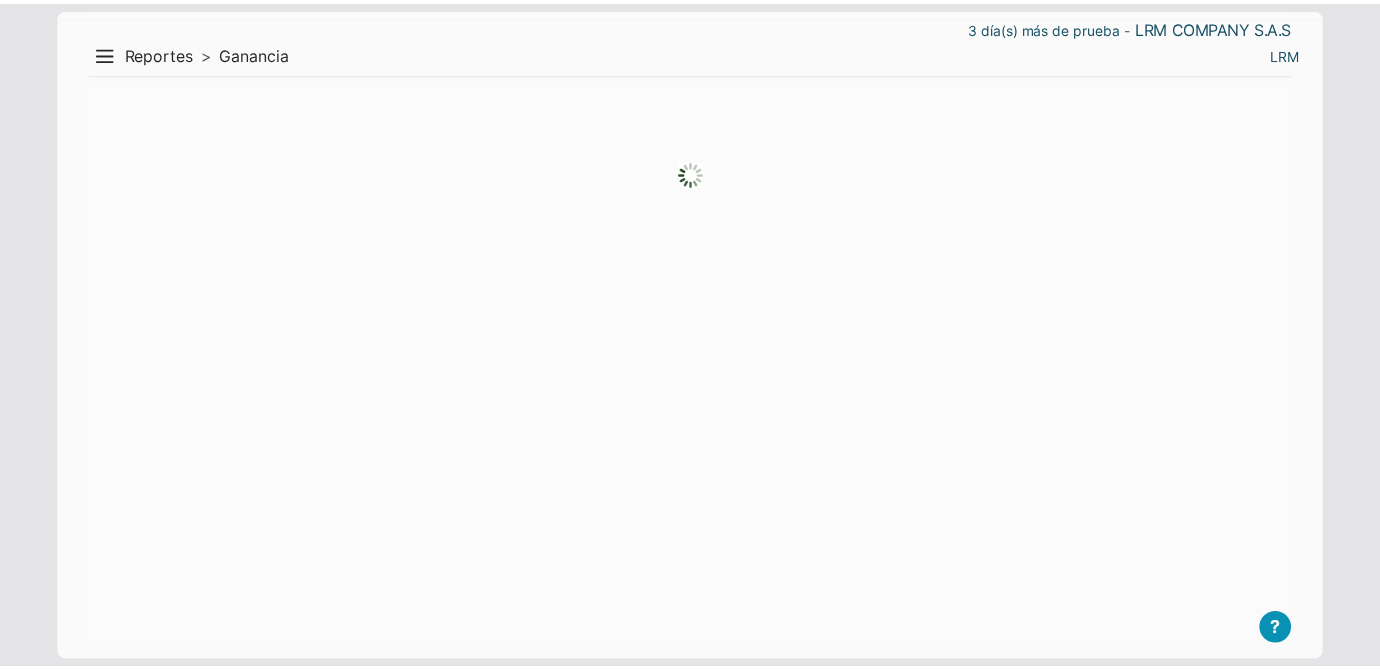 scroll, scrollTop: 0, scrollLeft: 0, axis: both 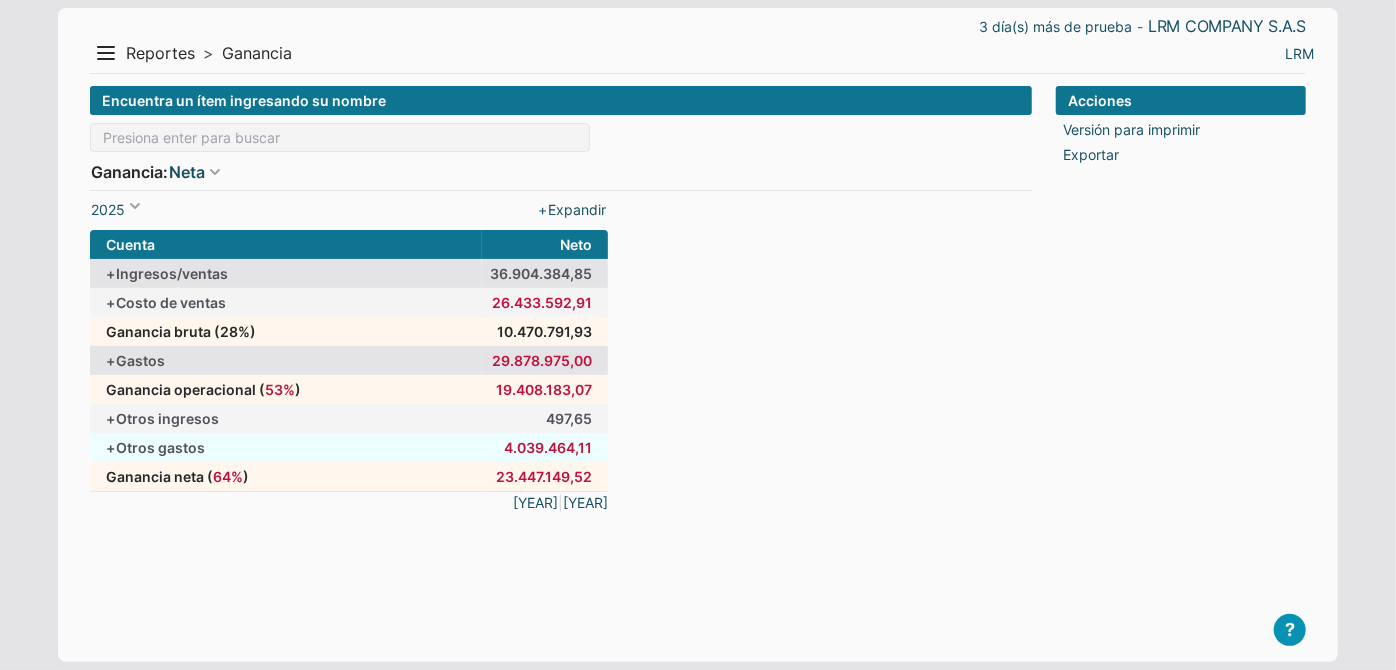 click on "+ Otros gastos" at bounding box center (286, 447) 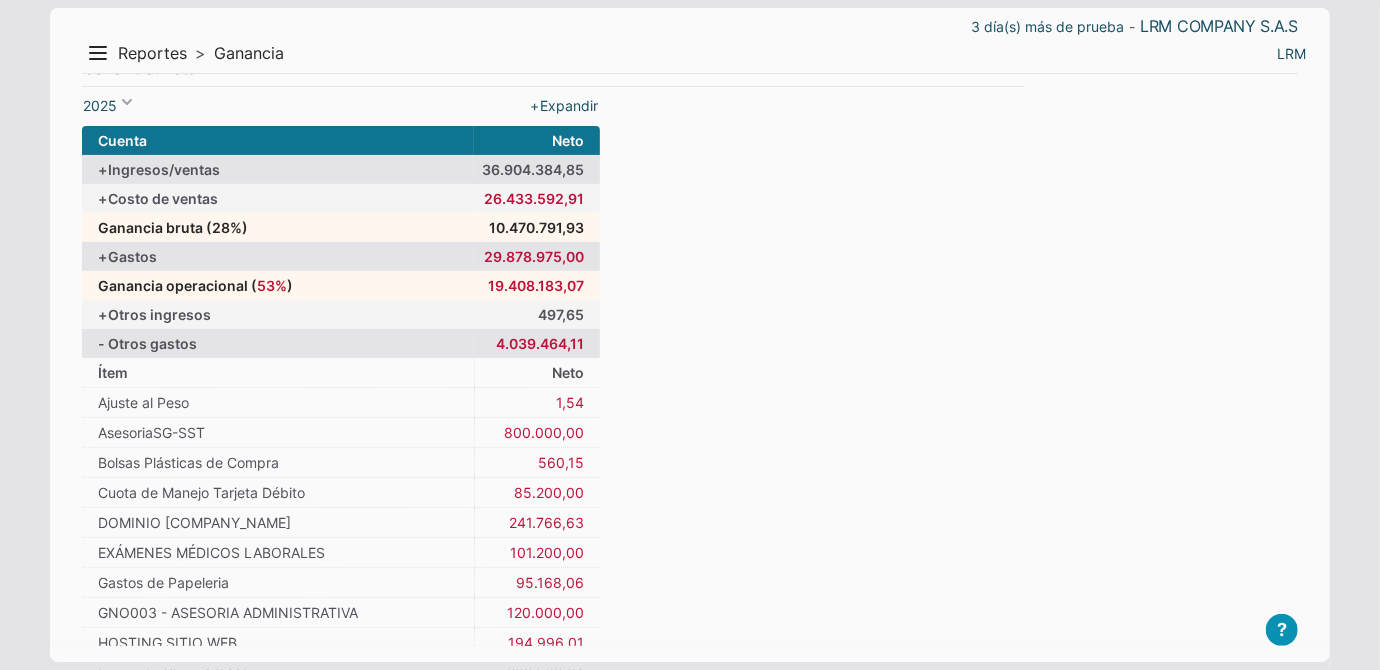scroll, scrollTop: 60, scrollLeft: 0, axis: vertical 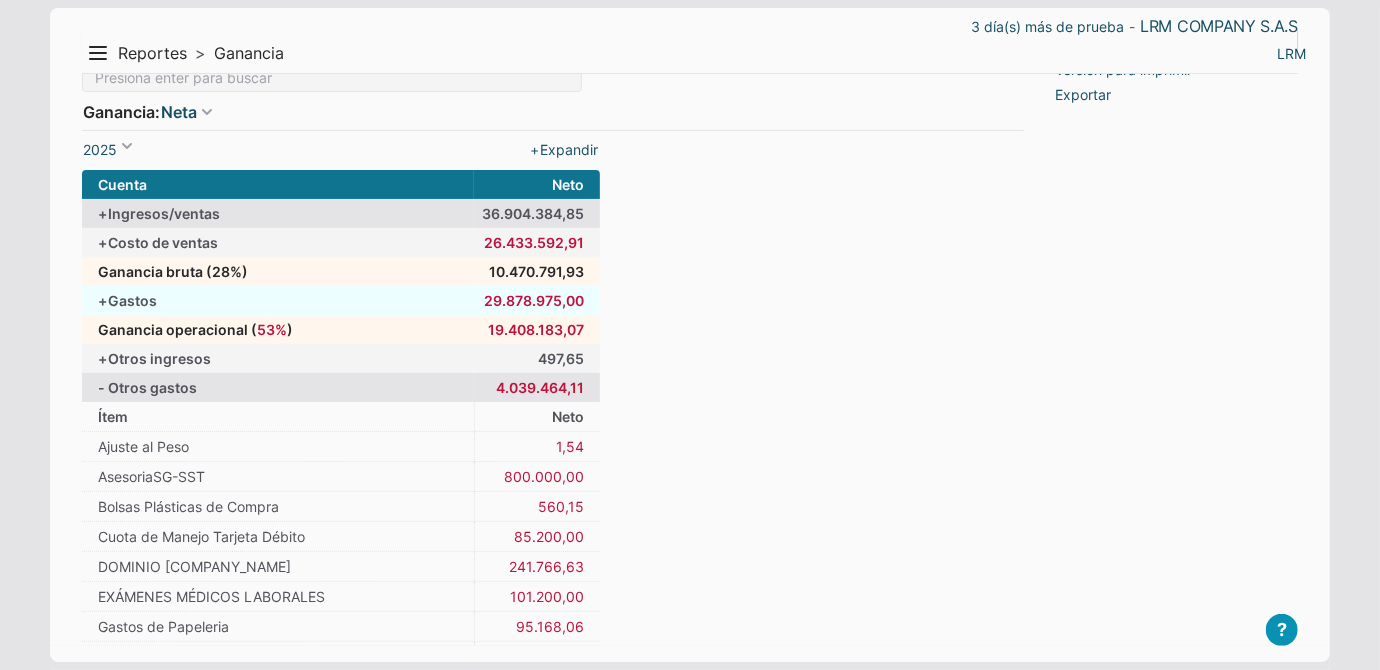 click on "+ Gastos" at bounding box center [278, 300] 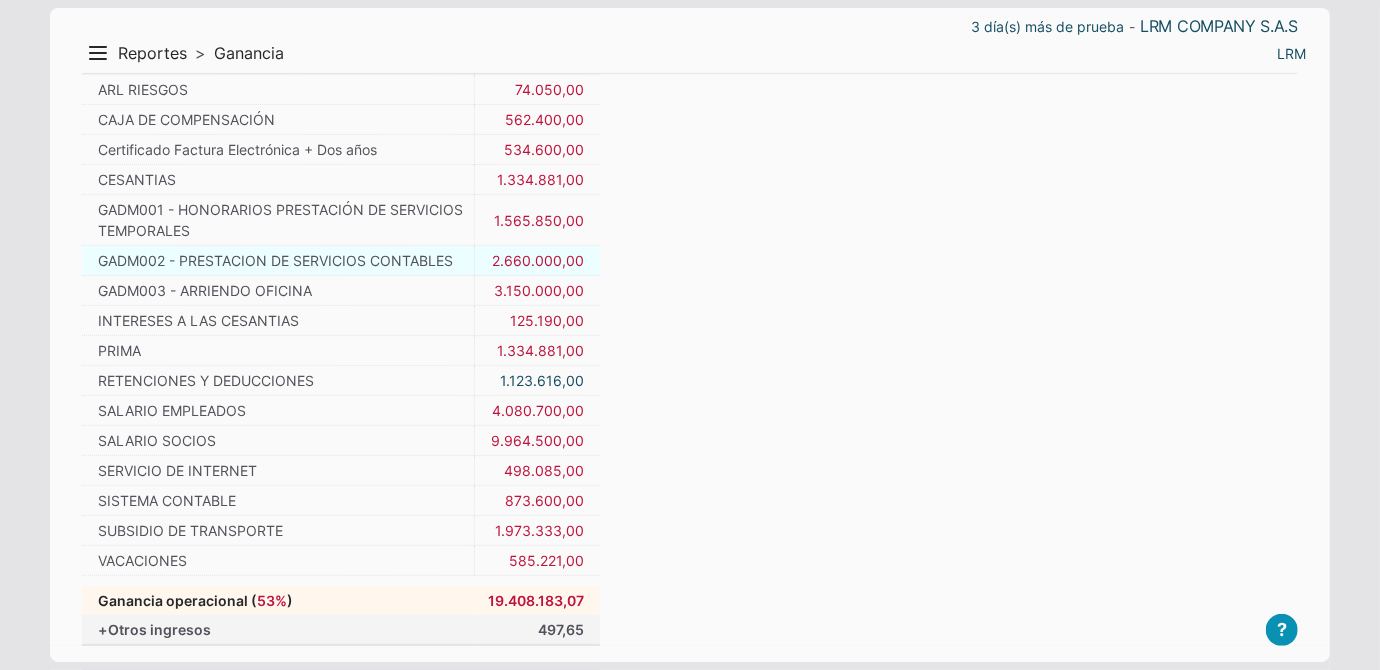 scroll, scrollTop: 363, scrollLeft: 0, axis: vertical 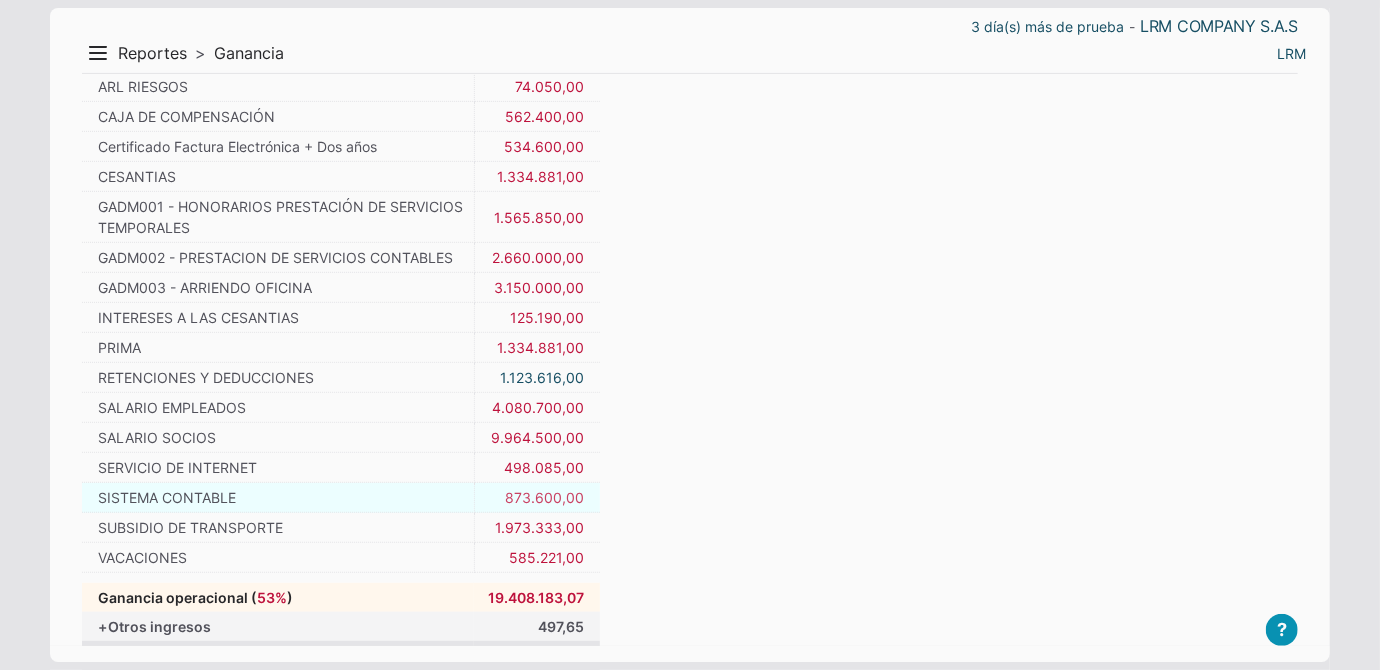 click on "873.600,00" at bounding box center (544, 497) 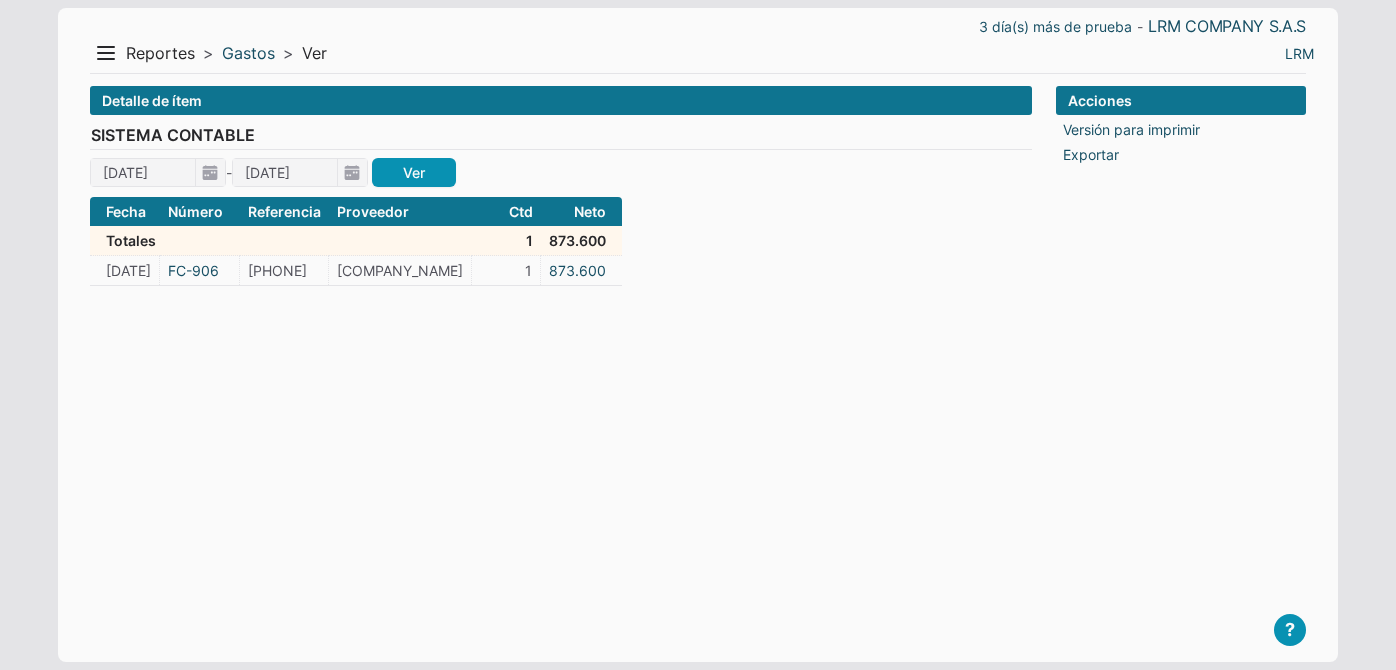 scroll, scrollTop: 0, scrollLeft: 0, axis: both 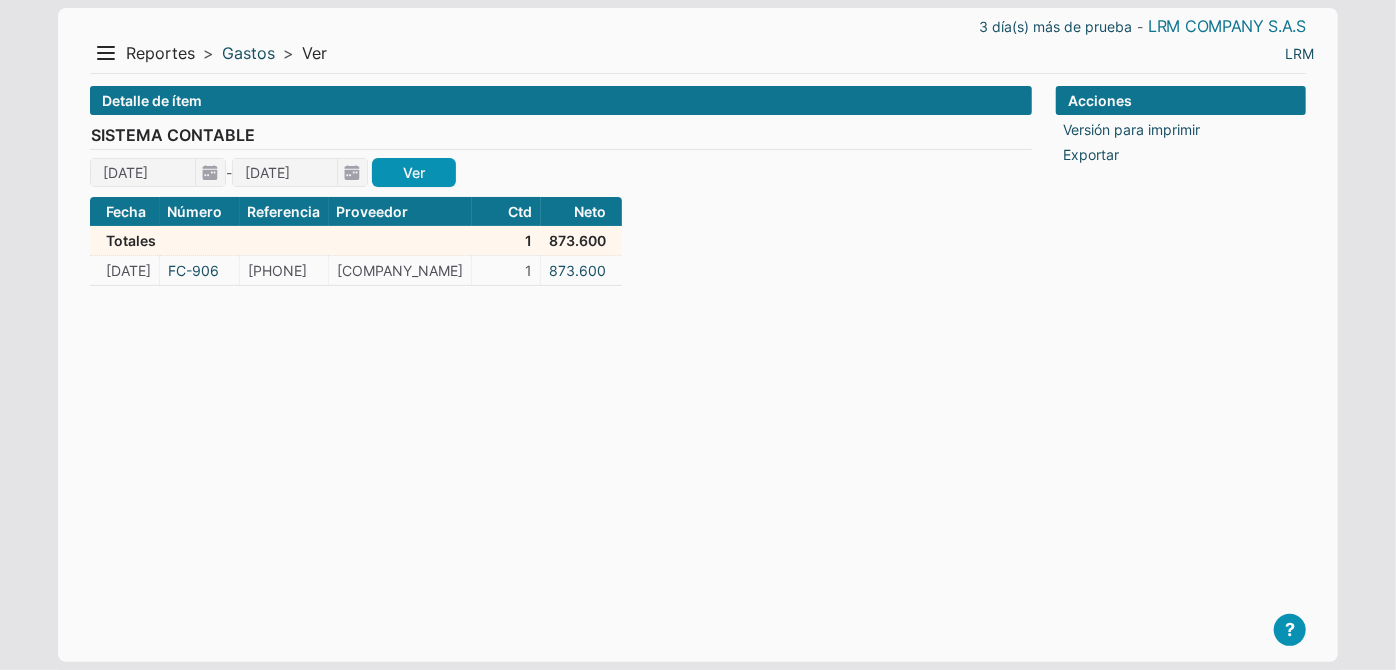 click on "LRM COMPANY S.A.S" at bounding box center [1227, 26] 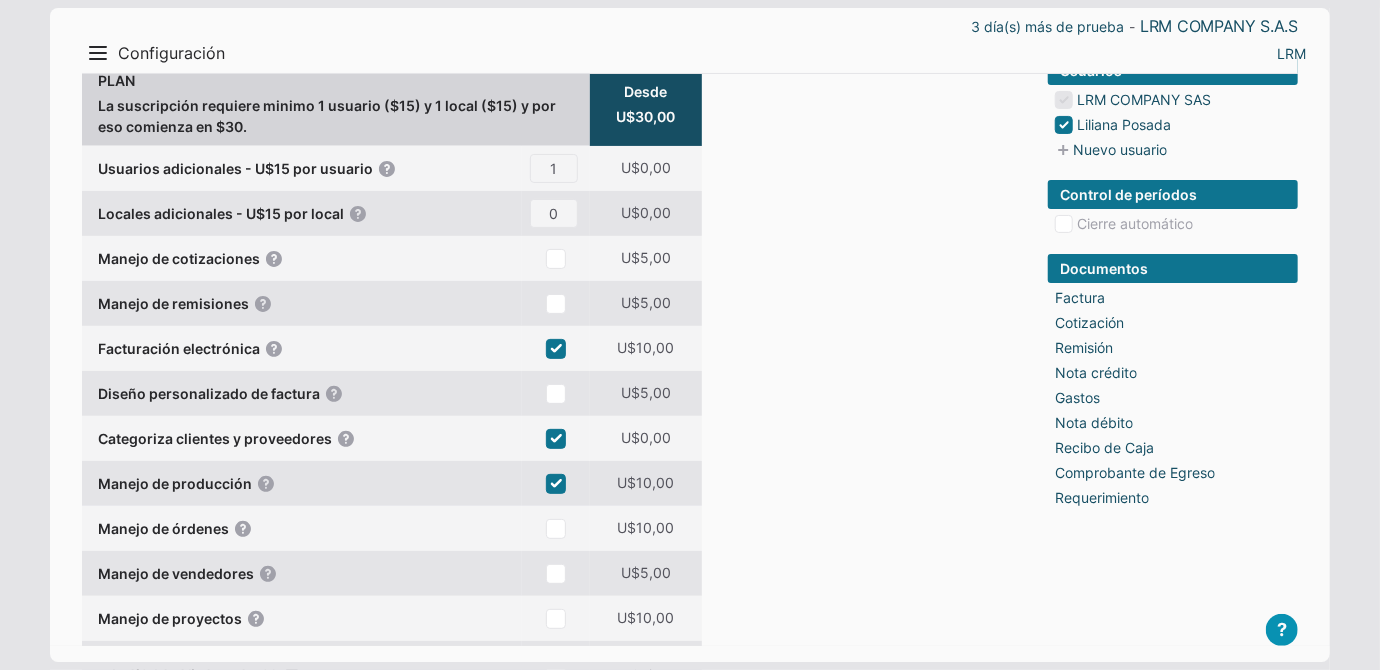 scroll, scrollTop: 98, scrollLeft: 0, axis: vertical 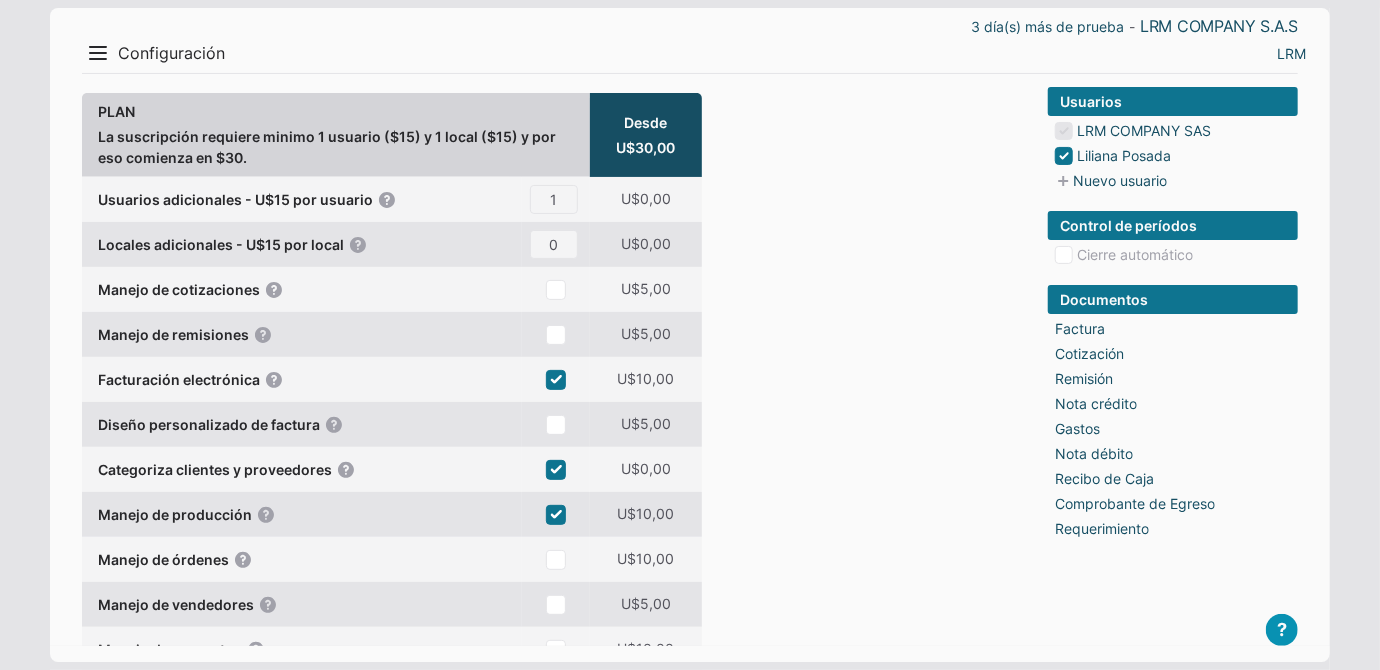 click on "Tu cuenta fue creada en  [MONTH] [DAY], [YEAR] Tu periodo de prueba expira en  [MONTH] [DAY], [YEAR]   PLAN  La suscripción requiere minimo 1 usuario ($15) y 1 local ($15) y por eso comienza en $30.       Desde      U$30,00     Desde      U$30,00 Extras Usuarios adicionales  - U$15 por usuario     Trabaja con tus empleados y asígnales distintos niveles de acceso y permisos.   1       U$0,00     U$0,00   Locales adicionales  - U$15 por local     Controla ingresos, gastos e inventario de varias sucursales o unidades de negocio.   0       U$0,00     U$0,00   Manejo de cotizaciones     Crea y envía cotizaciones y haz seguimiento hasta que se conviertan en facturas     U$5,00     U$5,00   Manejo de remisiones     Crea y envía remisiones y haz control de la entrega de tu mercancía     U$5,00     U$5,00   Facturación electrónica     Soporte para enviar facturas electrónicas válidas ante la autoridades de impuesto     U$10,00     U$10,00   Diseño personalizado de factura     aquí .     U$5,00" at bounding box center [553, 582] 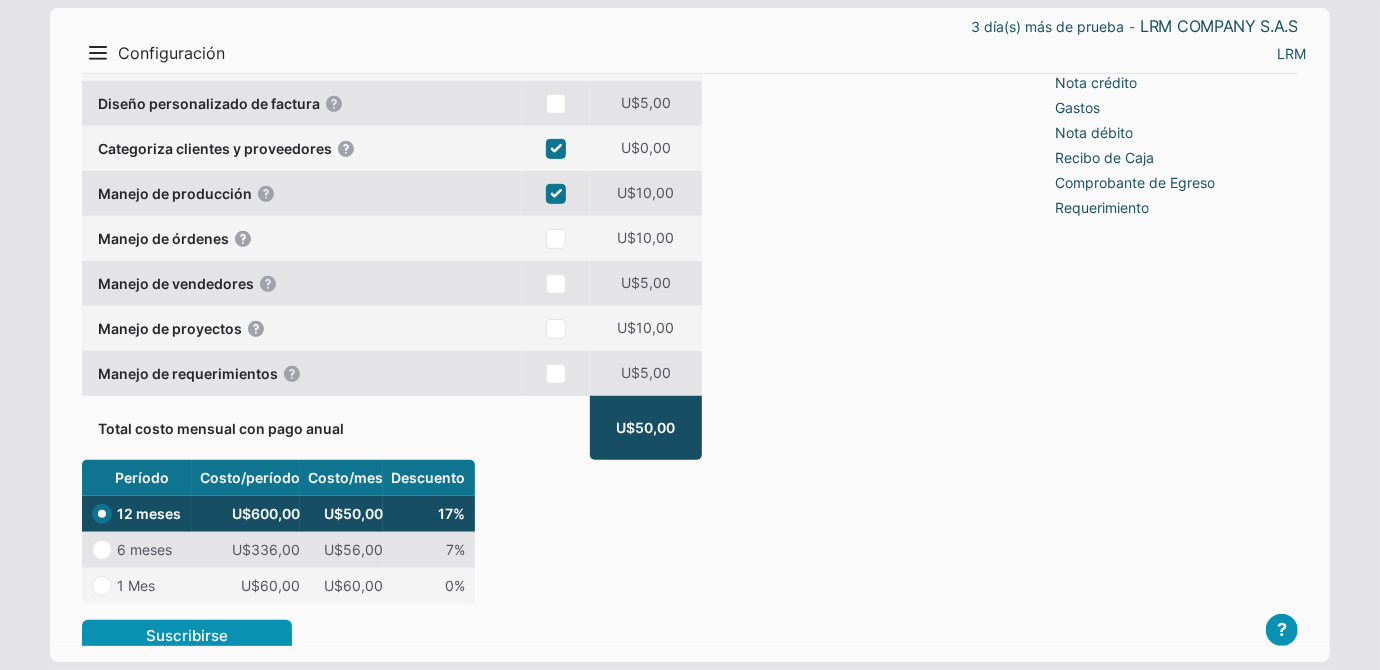scroll, scrollTop: 461, scrollLeft: 0, axis: vertical 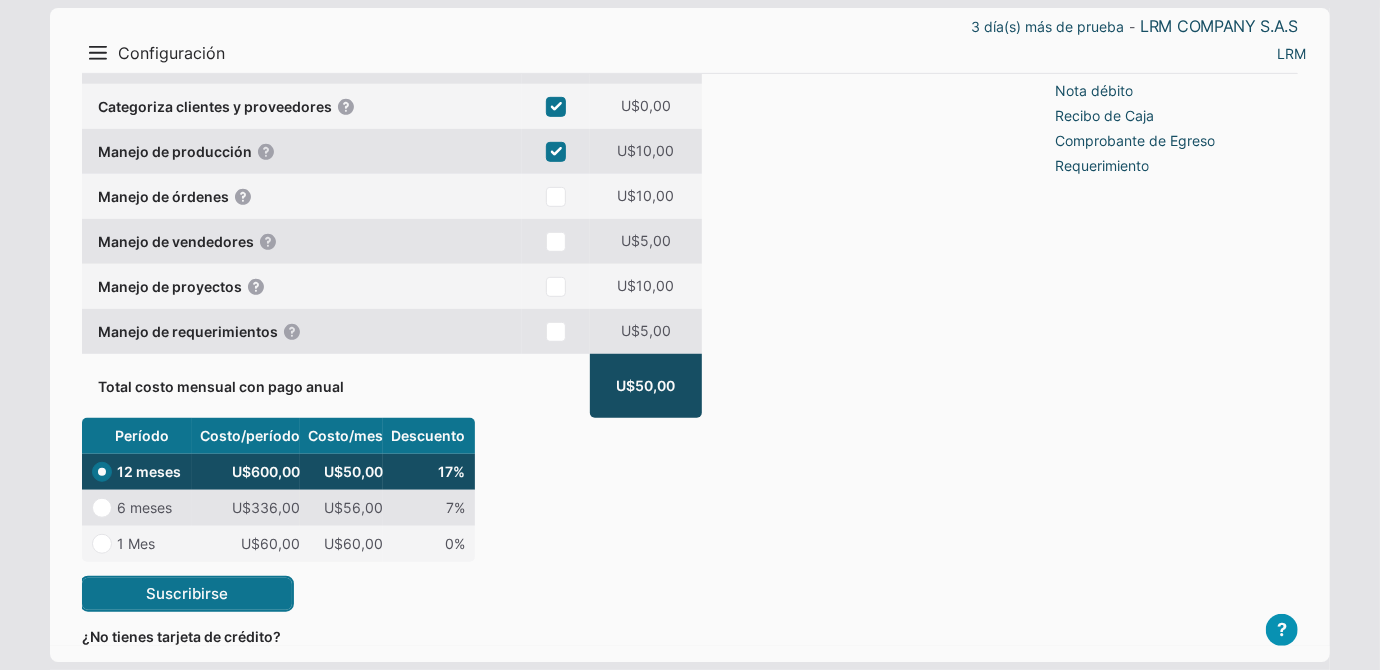 click on "Suscribirse" at bounding box center [187, 594] 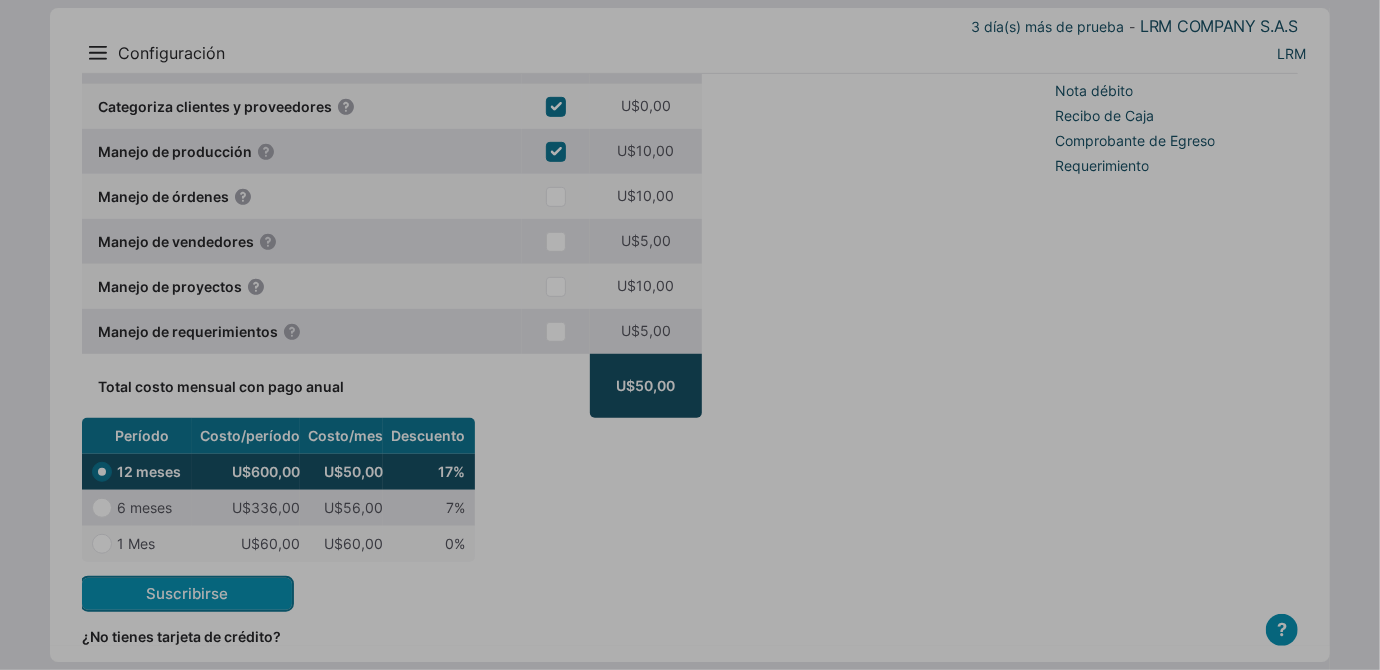 scroll, scrollTop: 0, scrollLeft: 0, axis: both 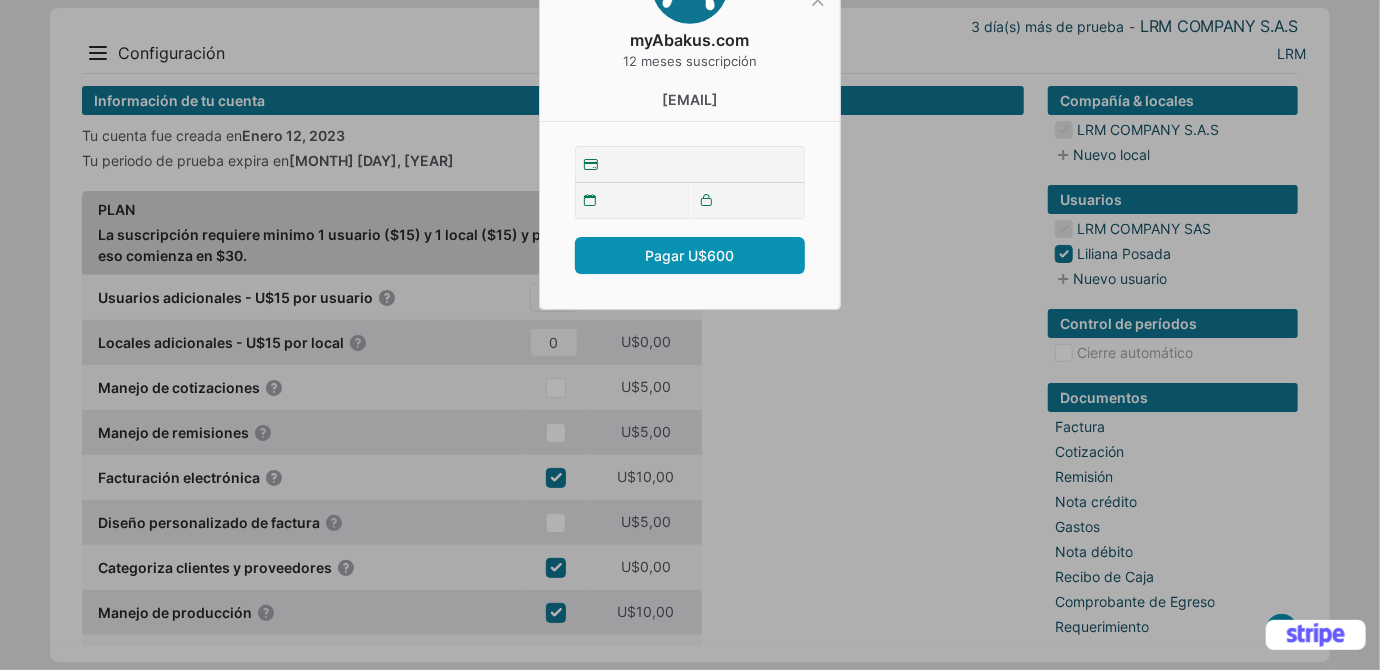 click at bounding box center (690, 335) 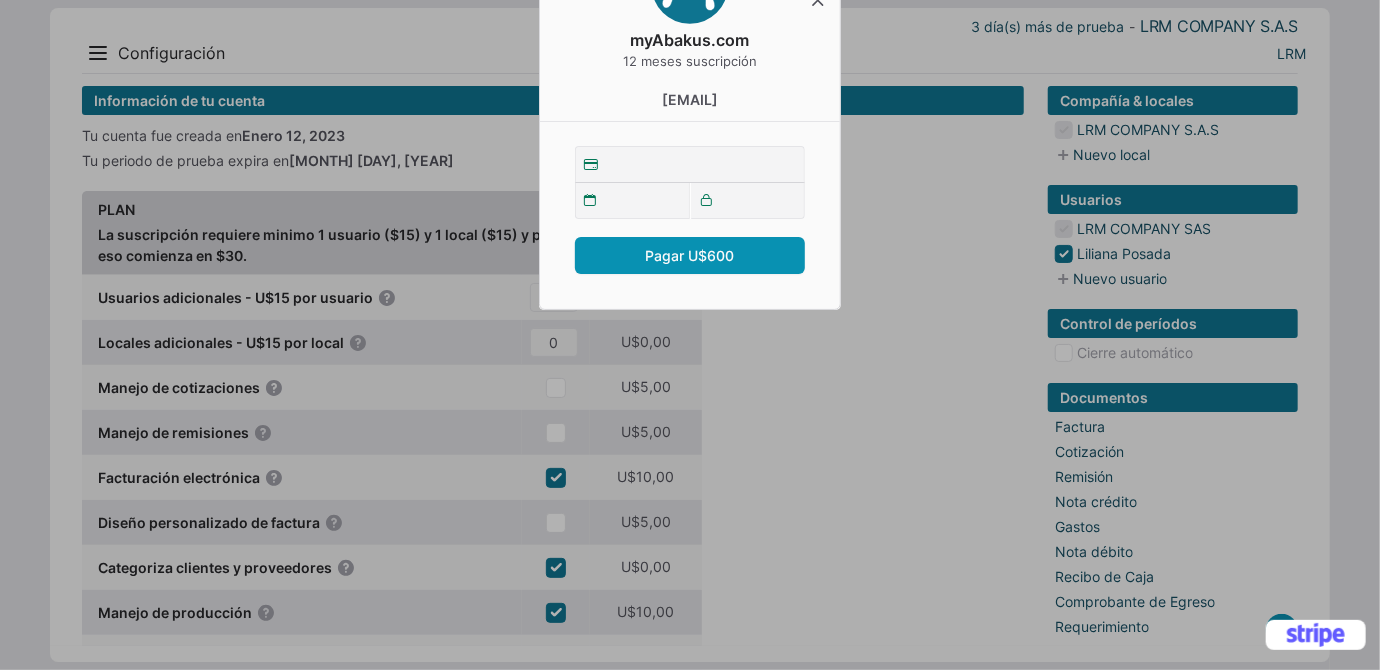 click at bounding box center [818, 0] 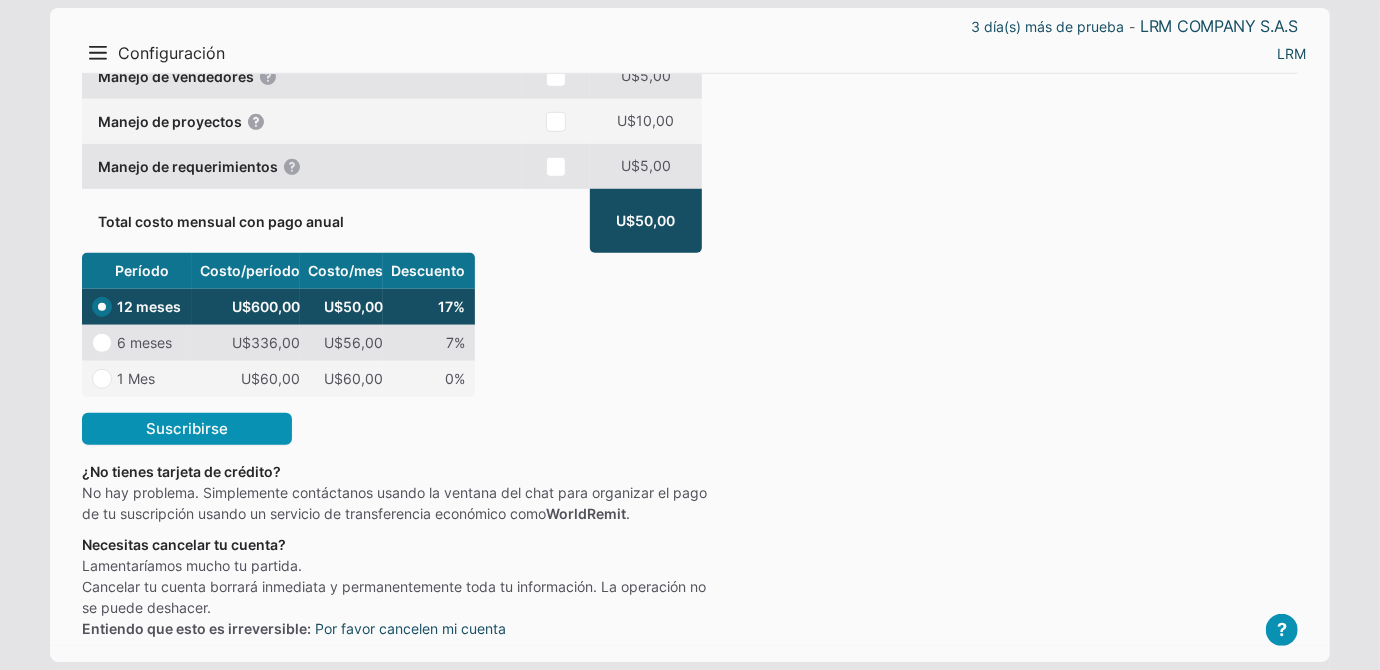 scroll, scrollTop: 643, scrollLeft: 0, axis: vertical 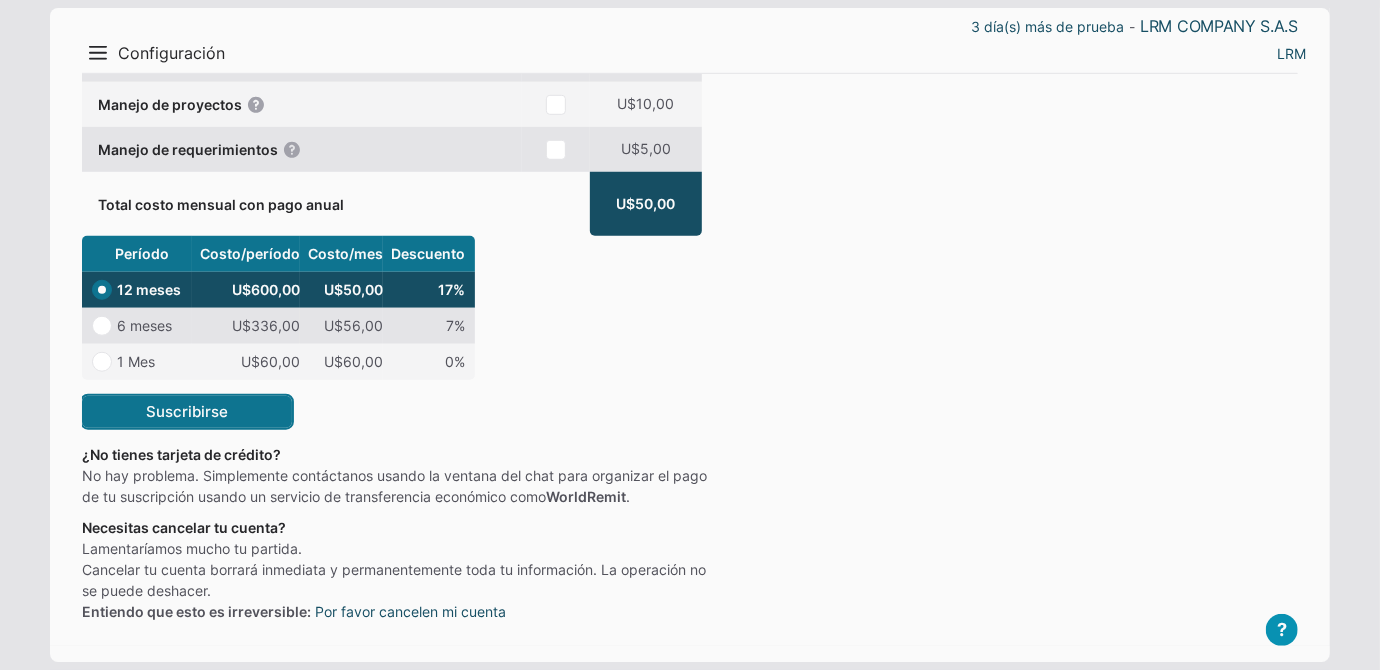 click on "Suscribirse" at bounding box center [187, 412] 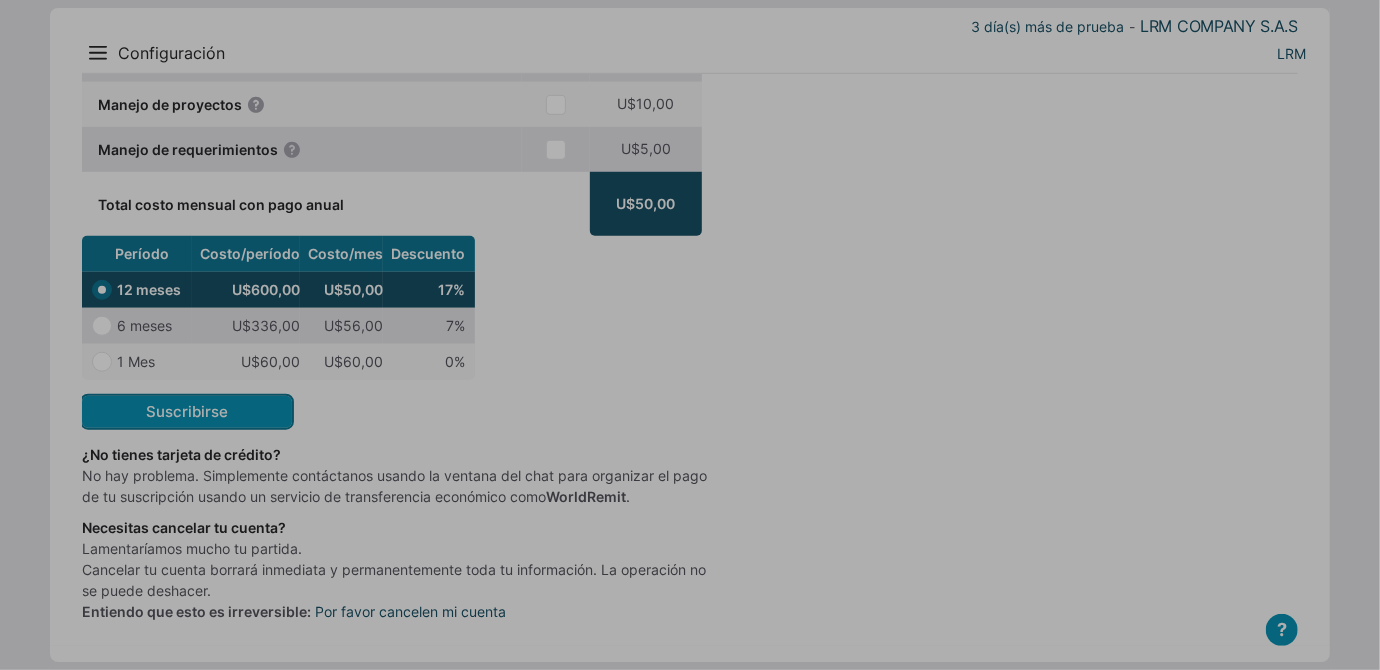 scroll, scrollTop: 0, scrollLeft: 0, axis: both 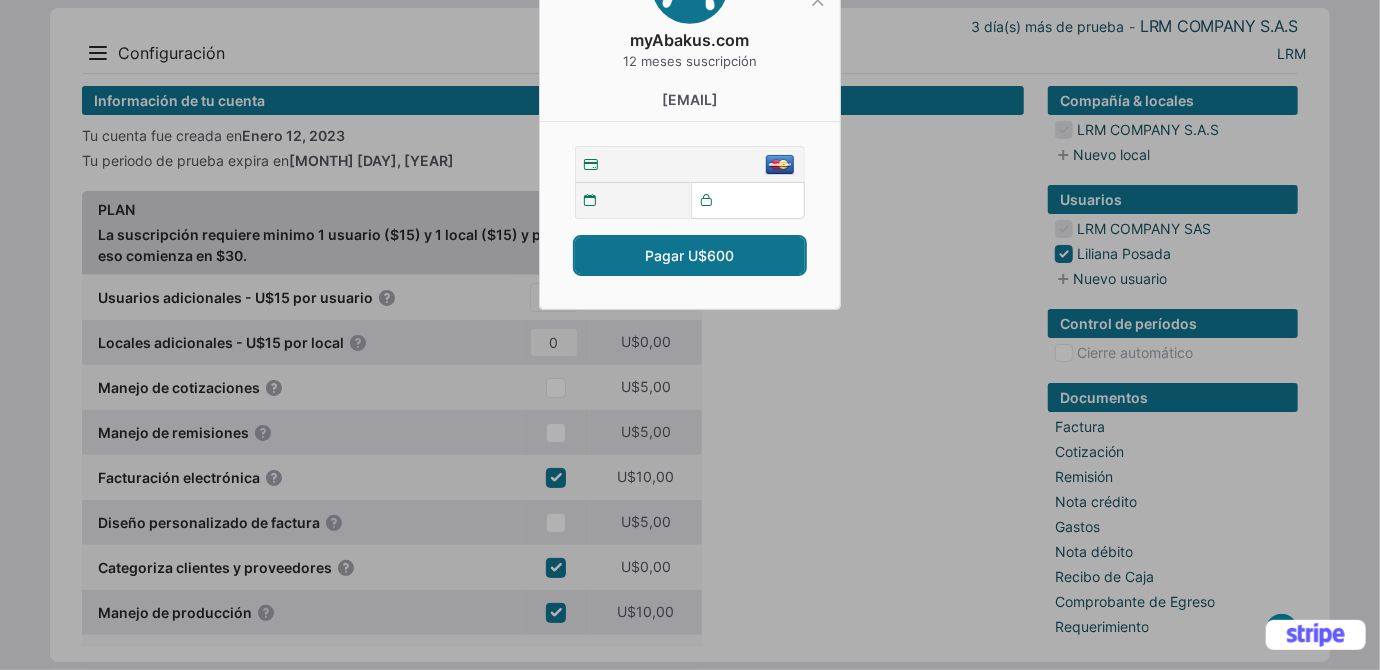 click on "Pagar U$600" at bounding box center [690, 255] 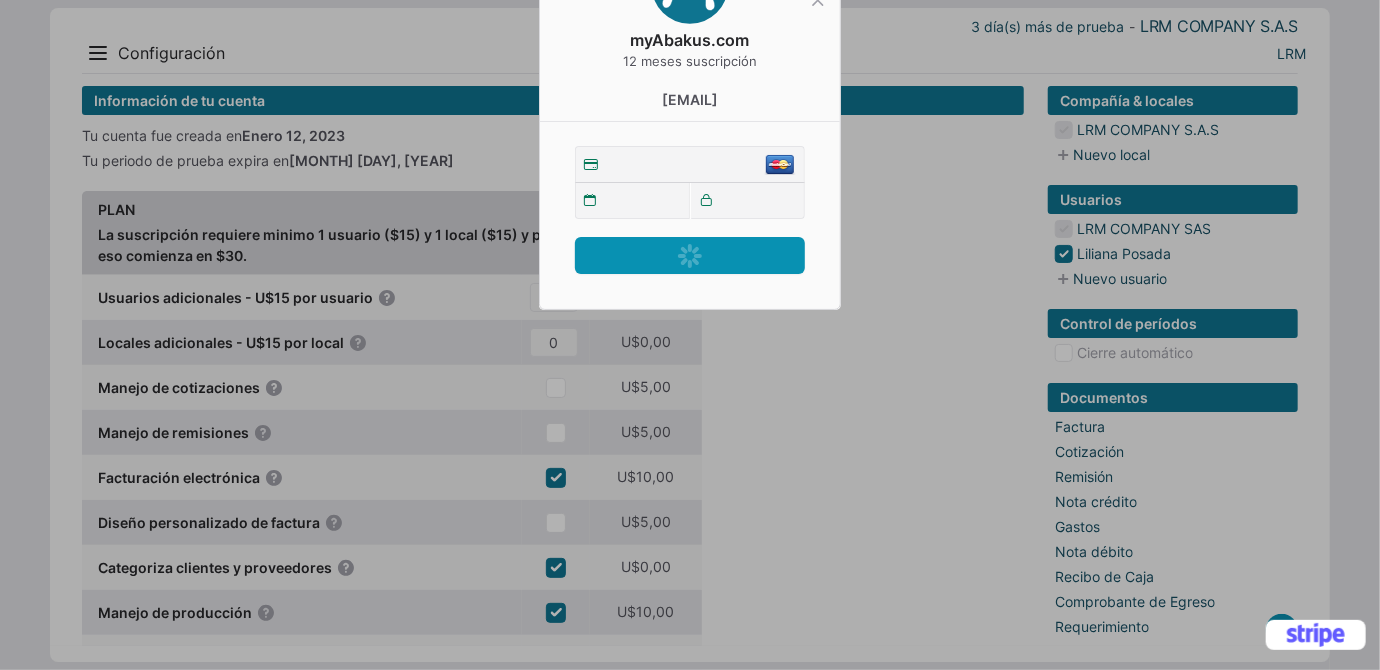 click at bounding box center [690, 335] 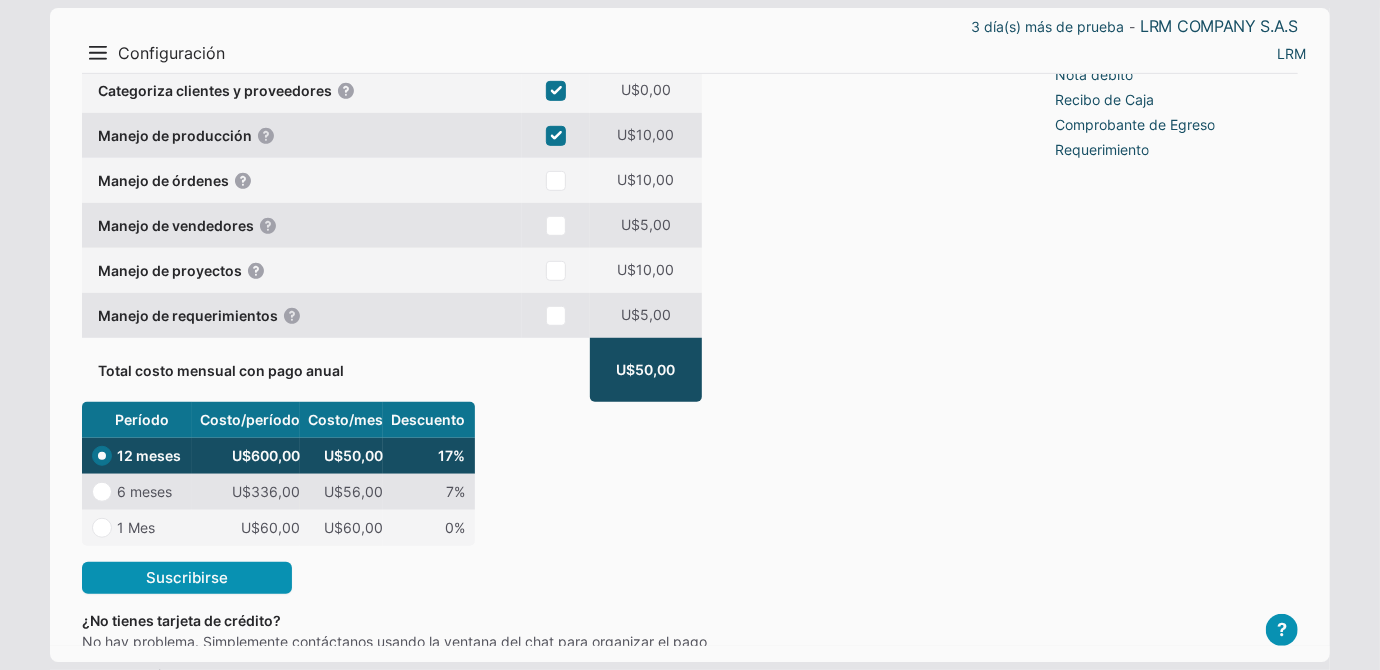 scroll, scrollTop: 636, scrollLeft: 0, axis: vertical 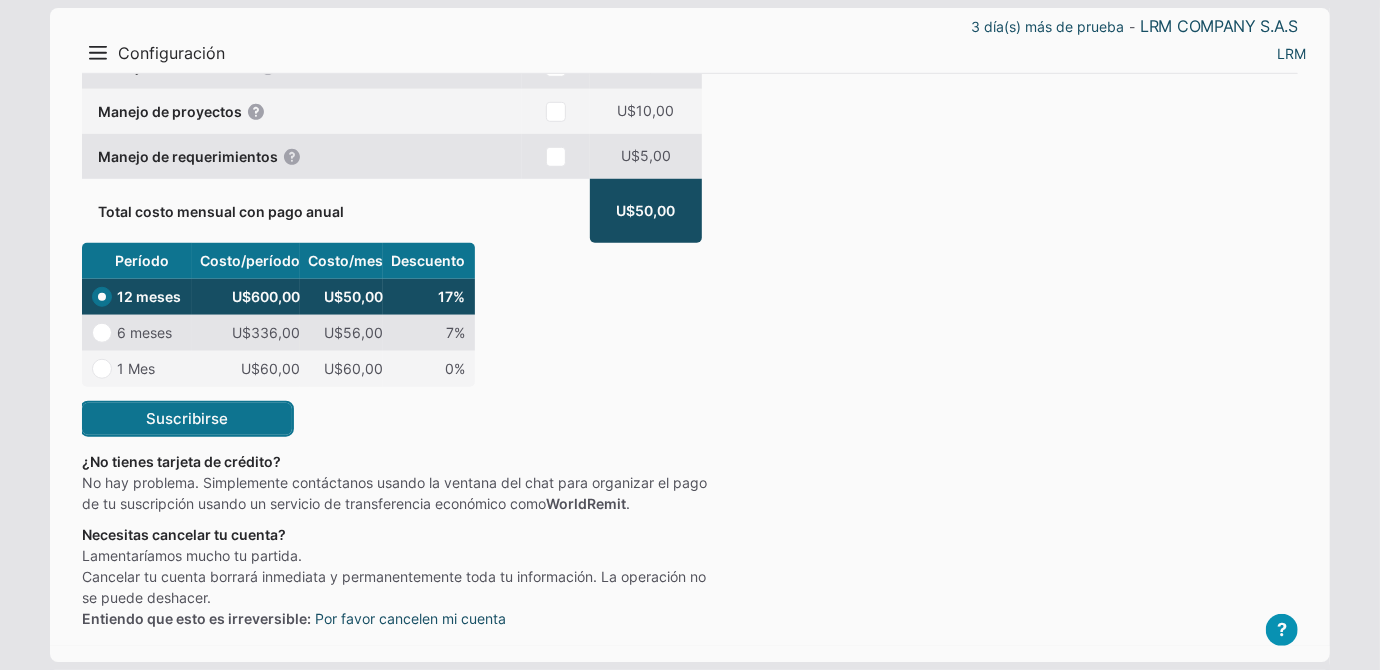 click on "Suscribirse" at bounding box center [187, 419] 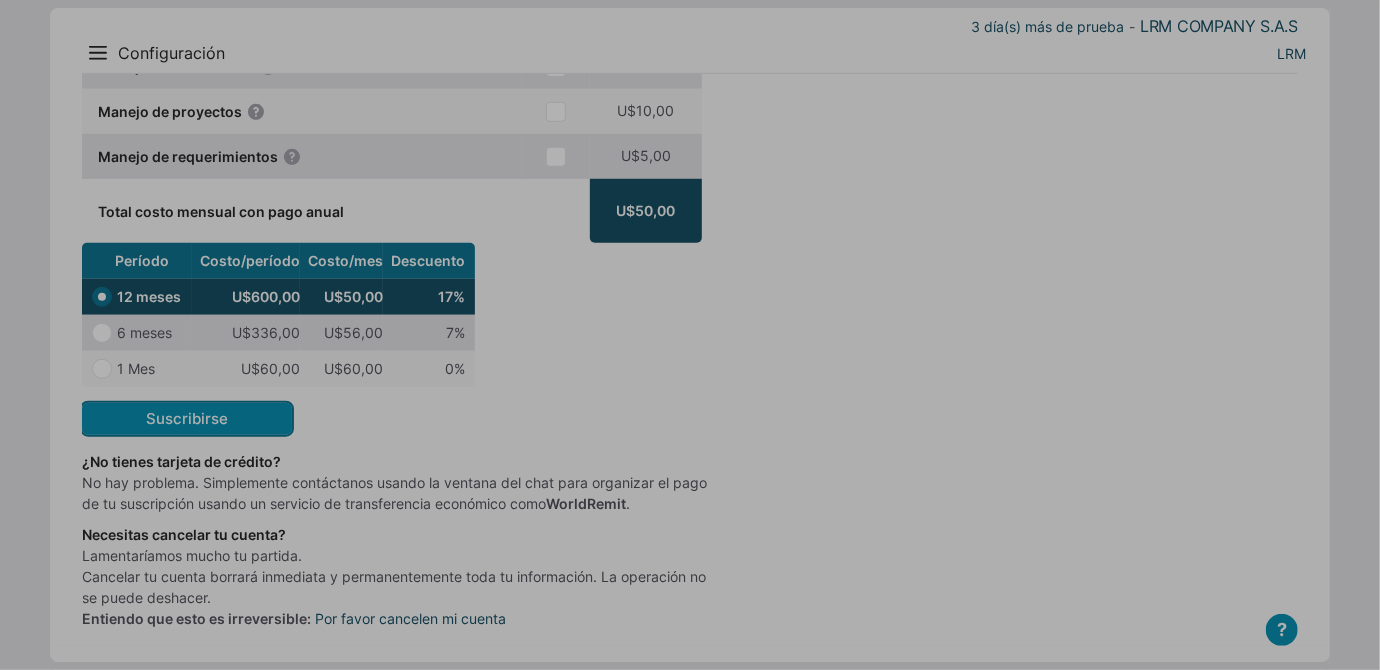 scroll, scrollTop: 0, scrollLeft: 0, axis: both 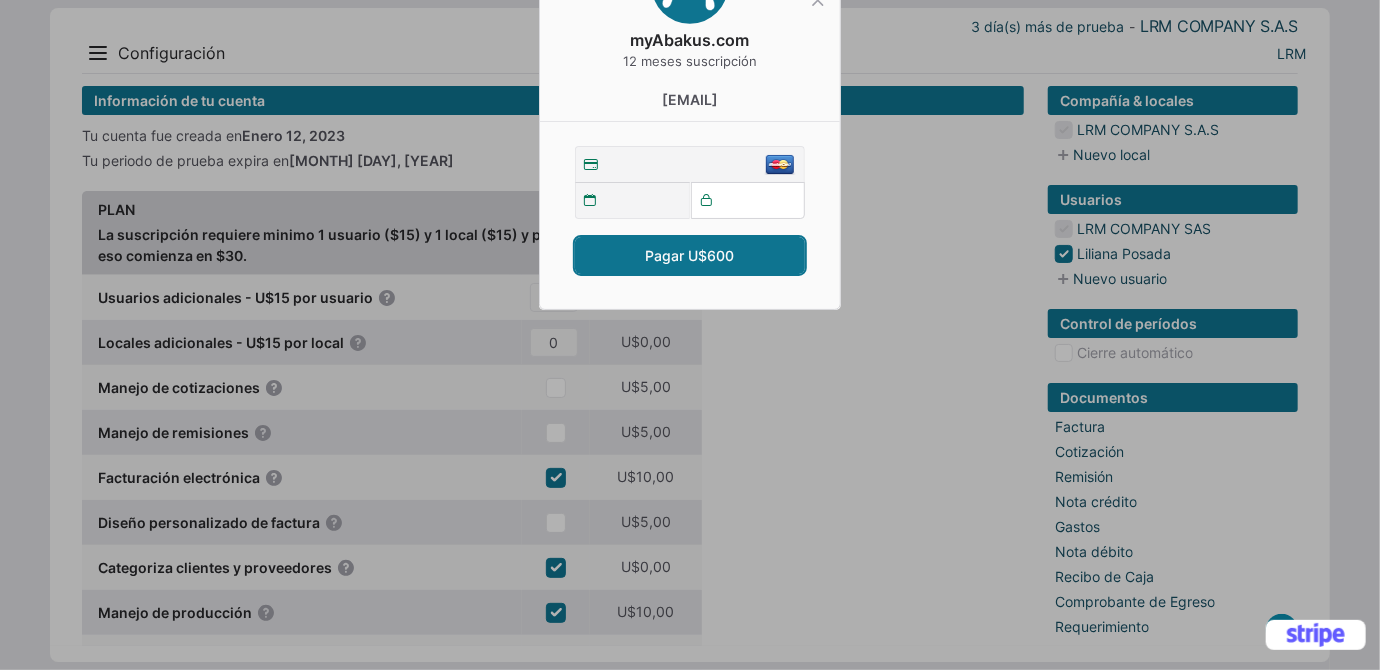 click on "Pagar U$600" at bounding box center [690, 255] 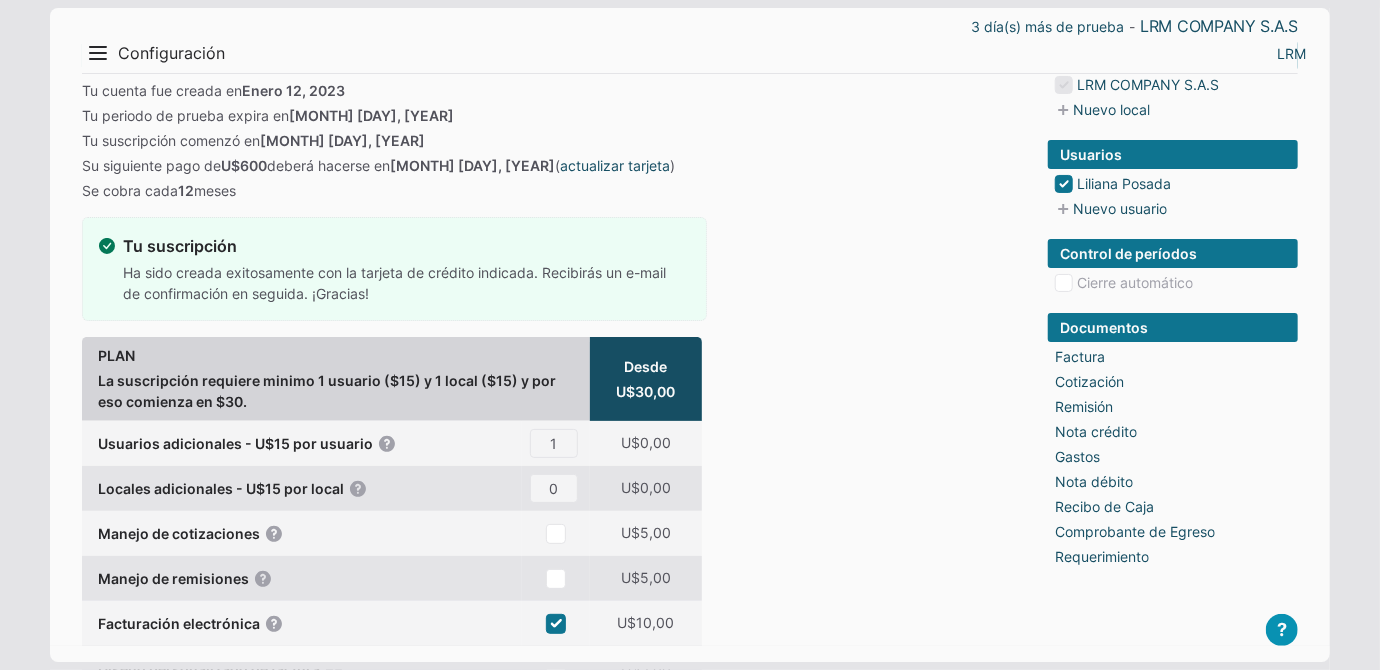 scroll, scrollTop: 0, scrollLeft: 0, axis: both 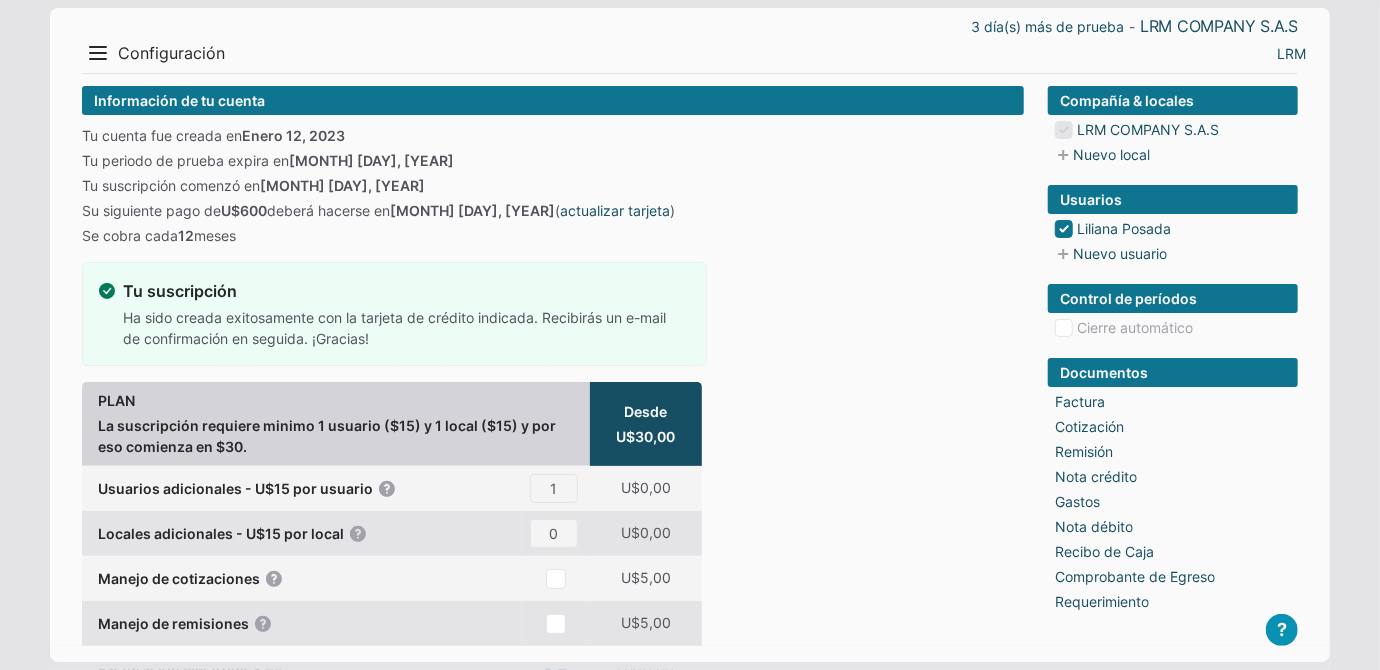 click on "Compañía & locales LRM COMPANY S.A.S Nuevo local Usuarios     Liliana Posada   Nuevo usuario  Control de períodos   Cierre automático Documentos Factura Cotización Remisión Nota crédito Gastos Nota débito Recibo de Caja Comprobante de Egreso Requerimiento" at bounding box center (1173, 349) 